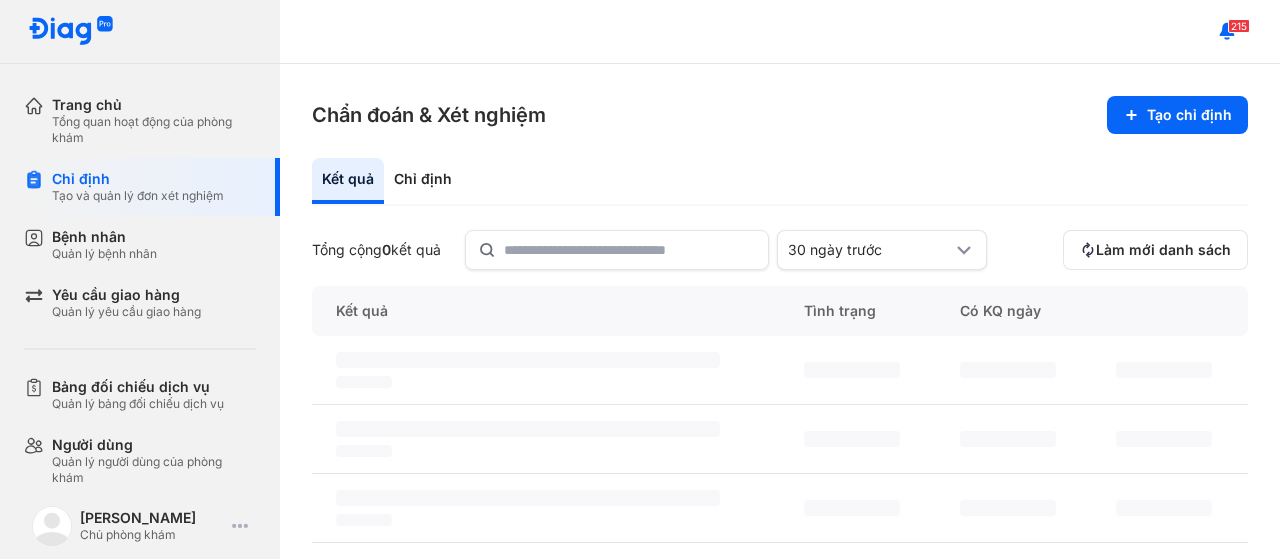 scroll, scrollTop: 0, scrollLeft: 0, axis: both 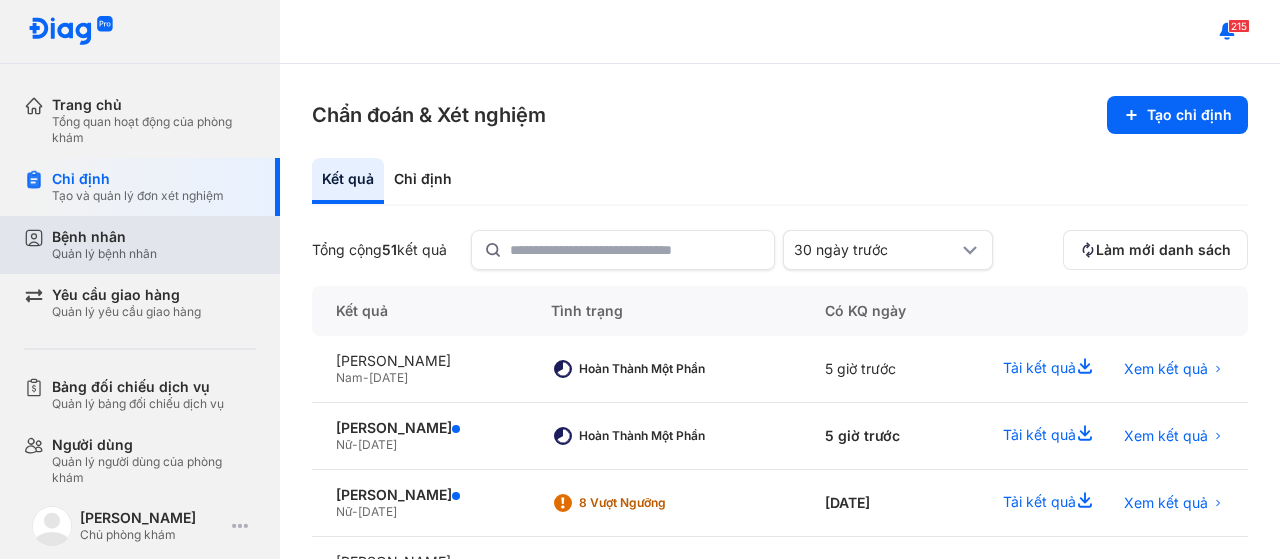 click on "Bệnh nhân" at bounding box center [104, 237] 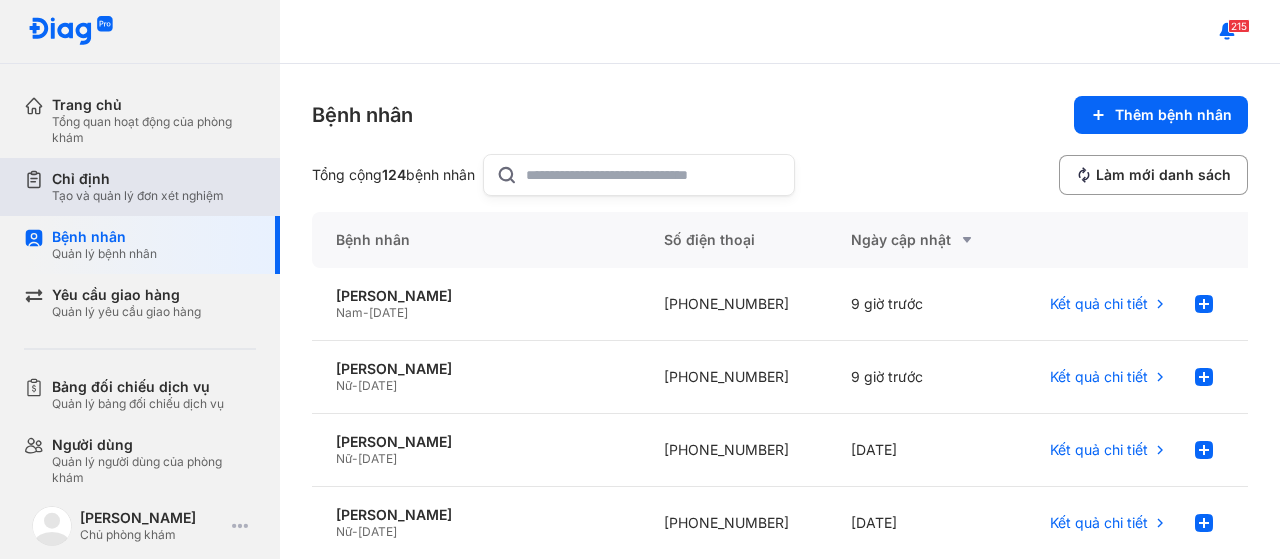 click on "Chỉ định" at bounding box center [138, 179] 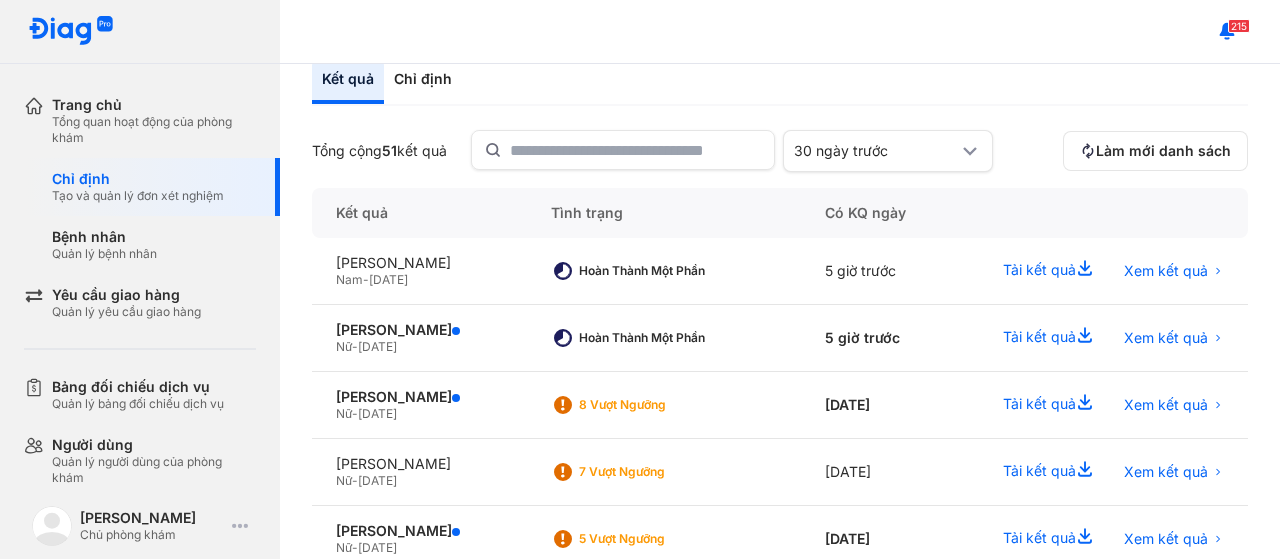 scroll, scrollTop: 0, scrollLeft: 0, axis: both 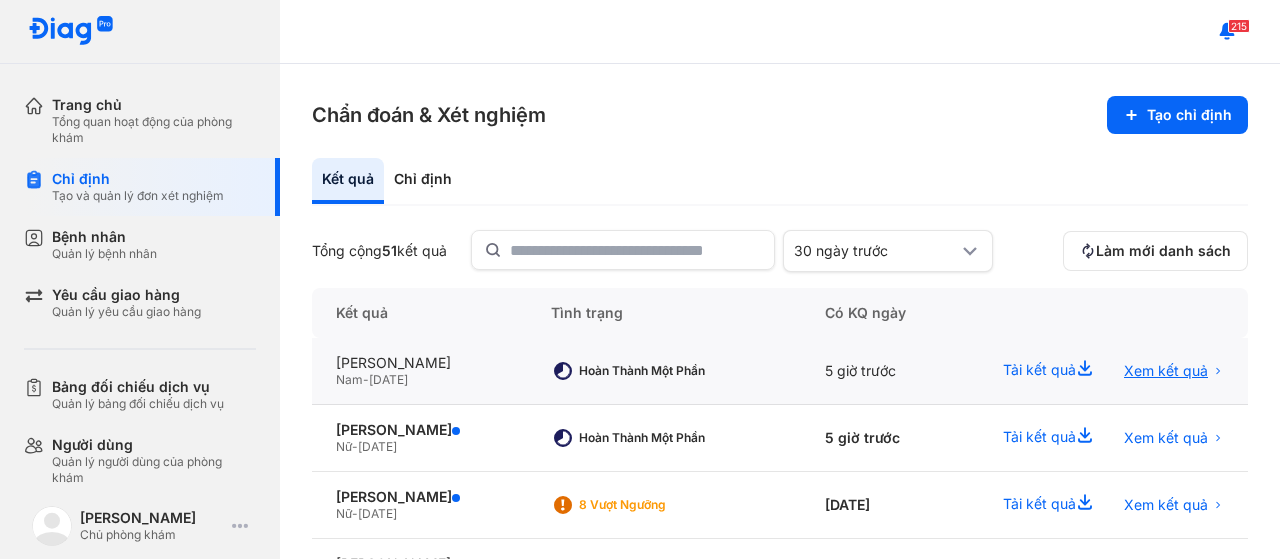 click on "Xem kết quả" at bounding box center (1166, 371) 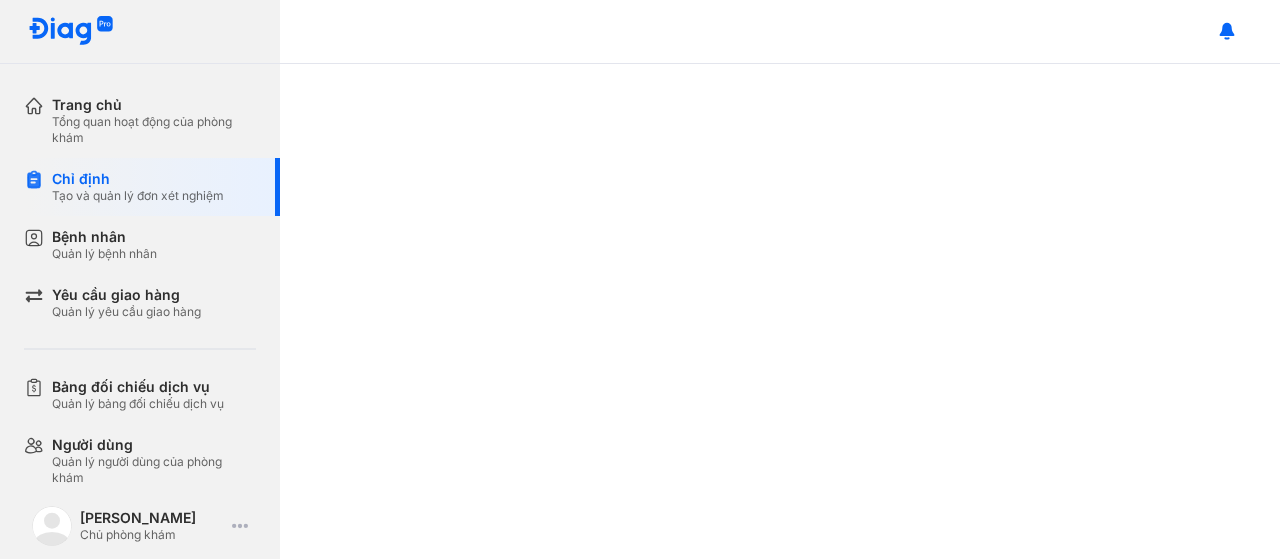 scroll, scrollTop: 0, scrollLeft: 0, axis: both 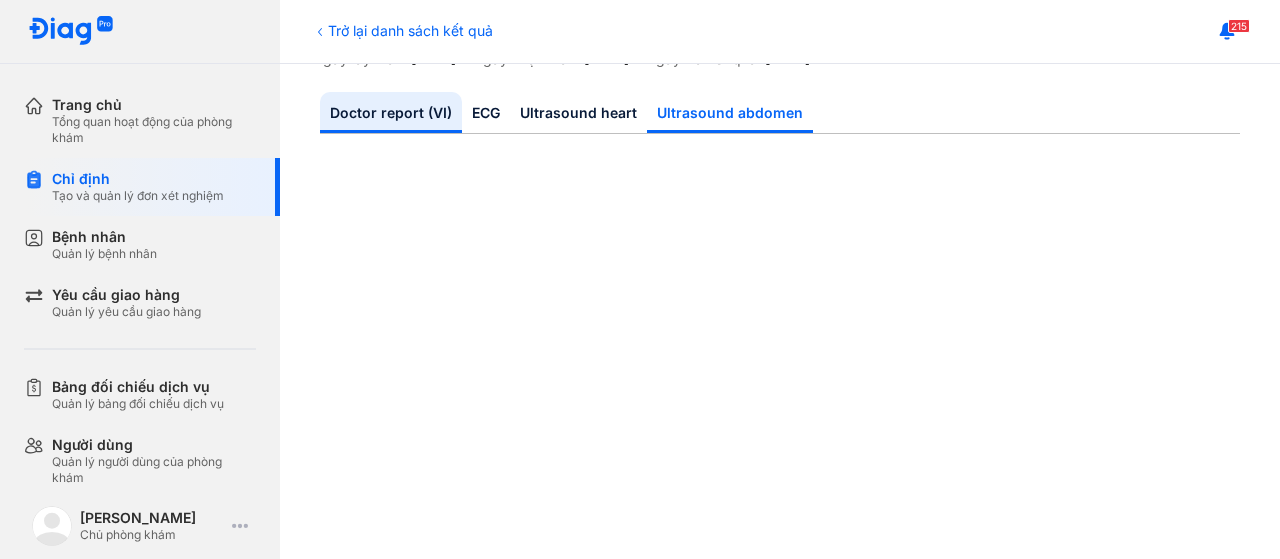 click on "Ultrasound abdomen" at bounding box center (730, 112) 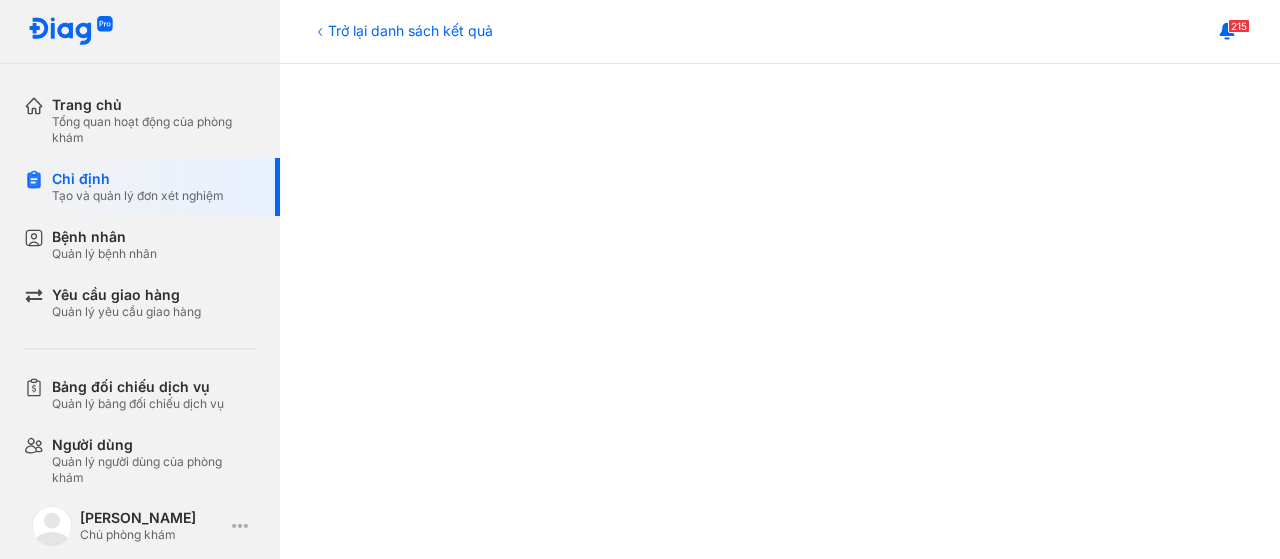 scroll, scrollTop: 200, scrollLeft: 0, axis: vertical 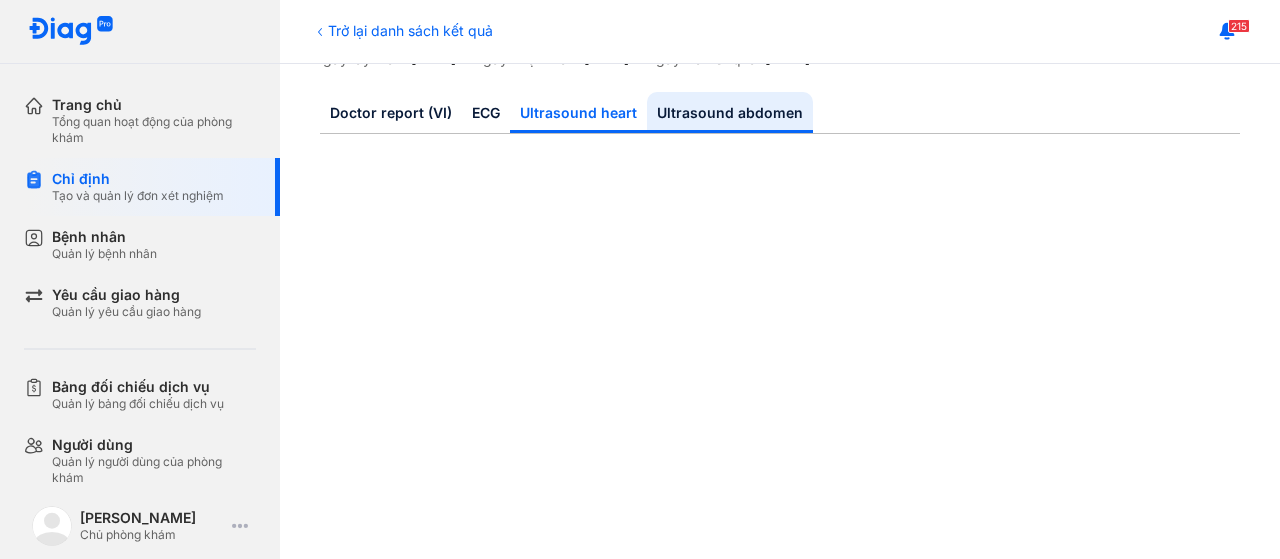 click on "Ultrasound heart" at bounding box center (578, 112) 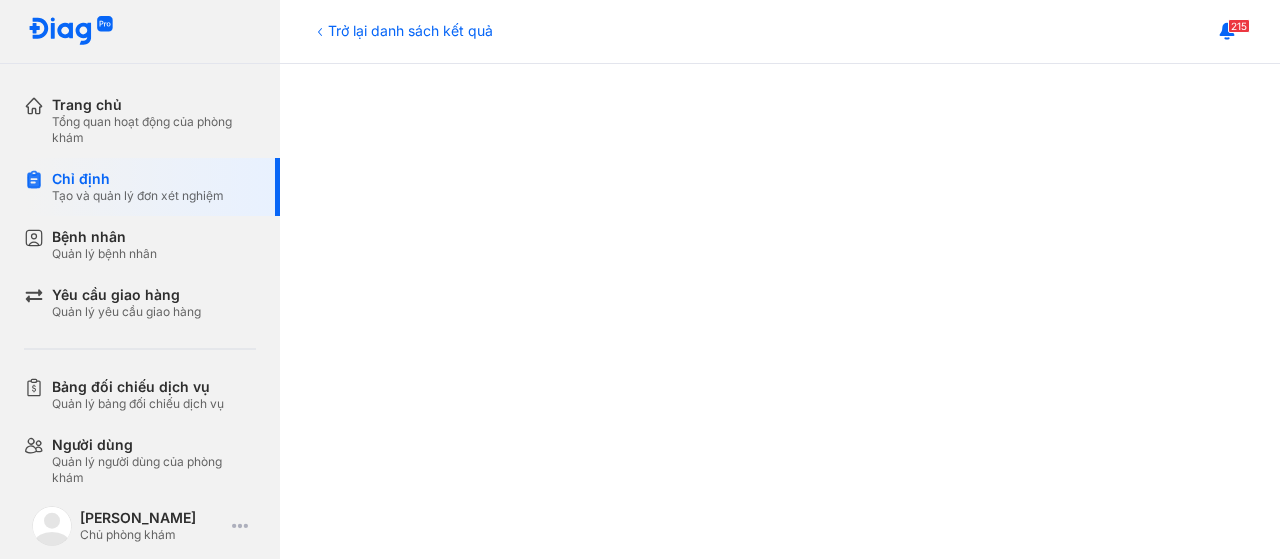 scroll, scrollTop: 0, scrollLeft: 0, axis: both 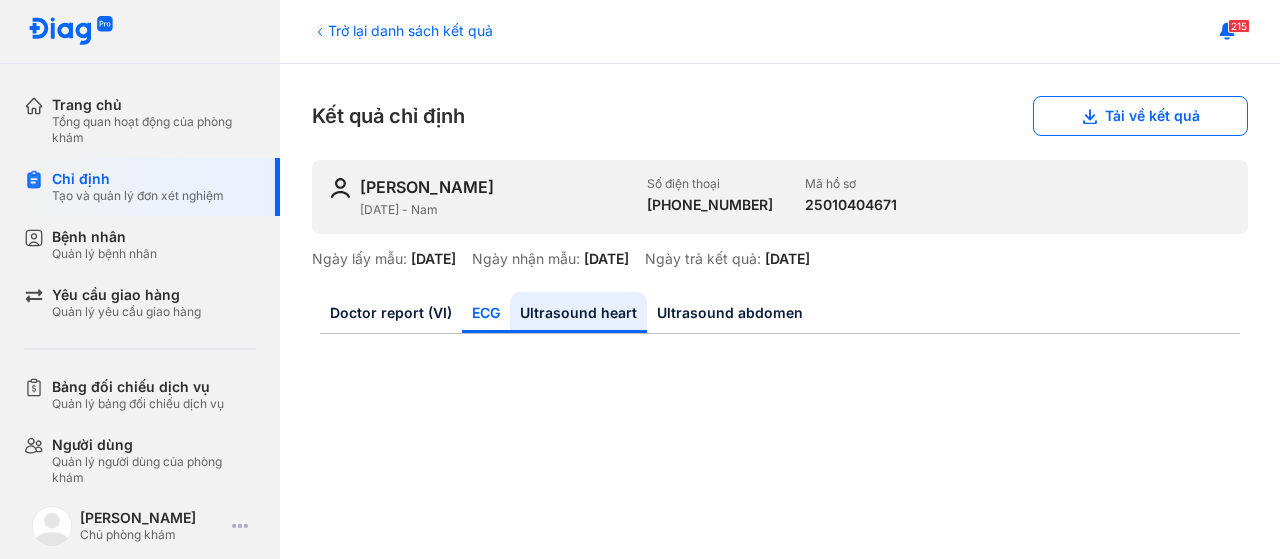 click on "ECG" at bounding box center [486, 312] 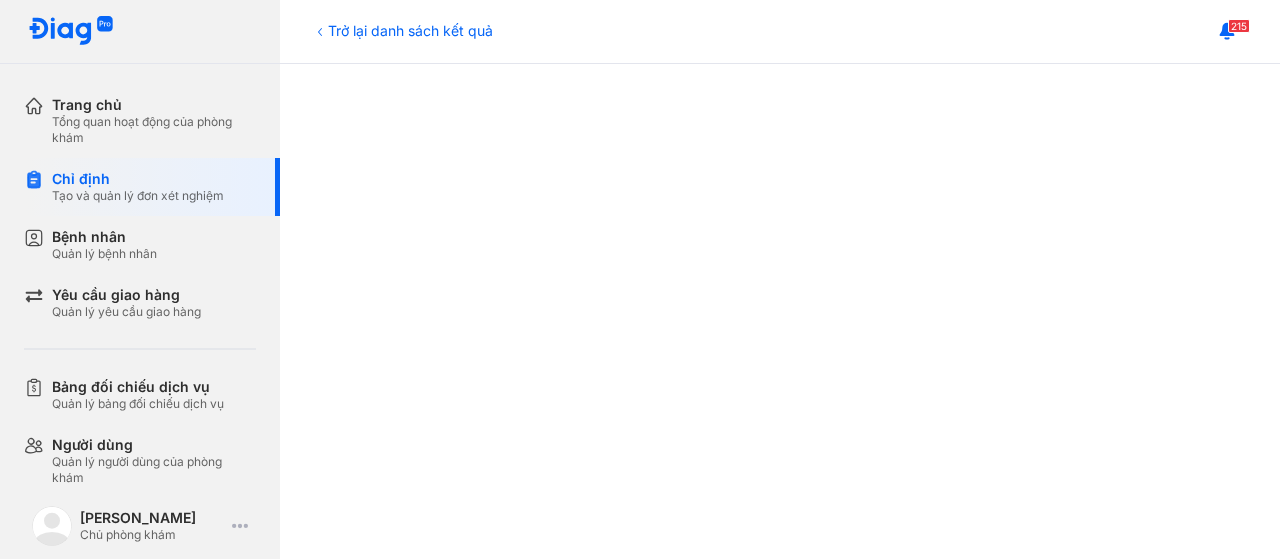 scroll, scrollTop: 0, scrollLeft: 0, axis: both 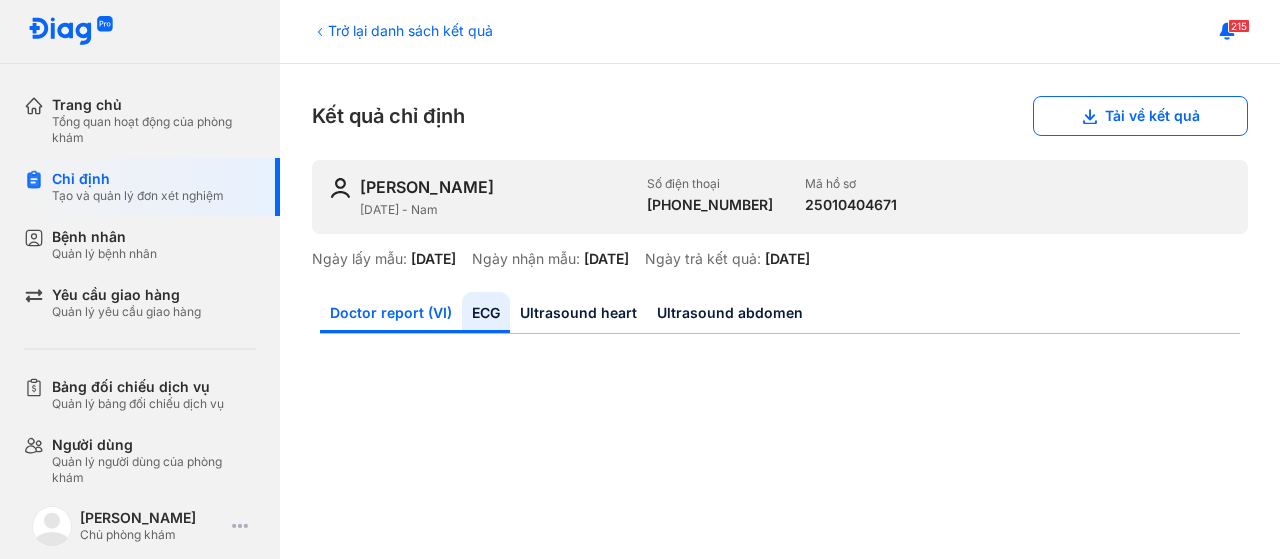 click on "Doctor report (VI)" at bounding box center (391, 312) 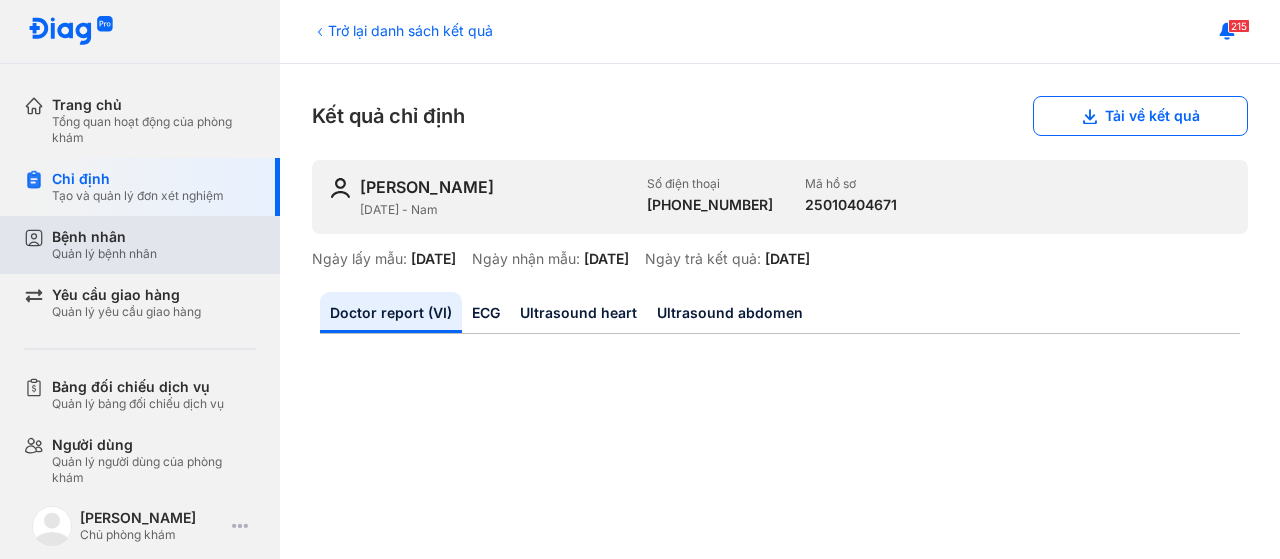 click on "Bệnh nhân" at bounding box center (104, 237) 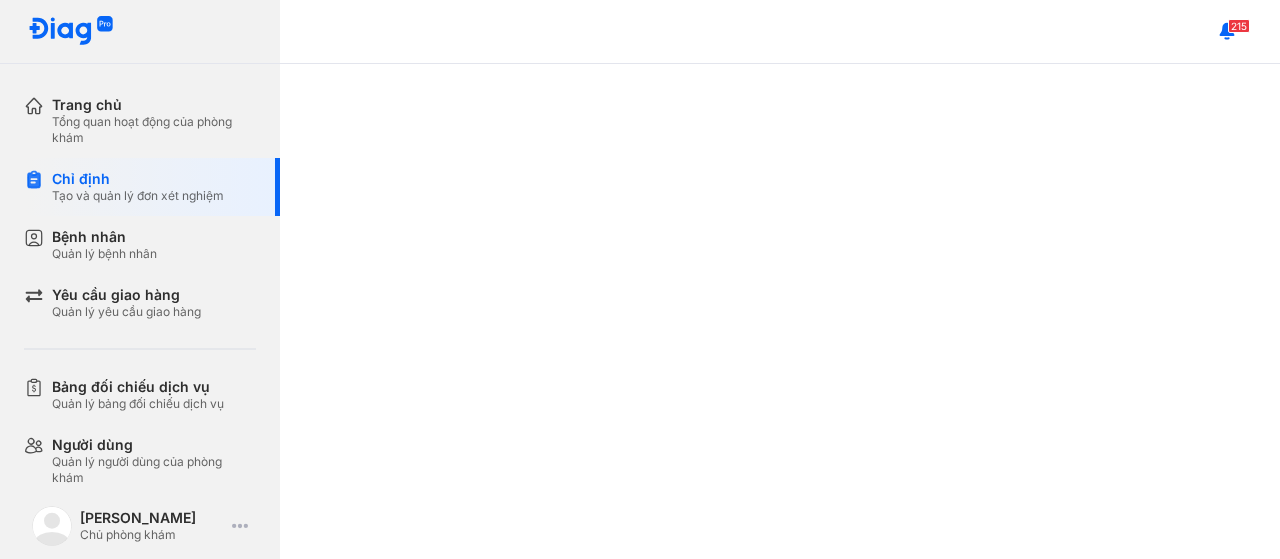 scroll, scrollTop: 0, scrollLeft: 0, axis: both 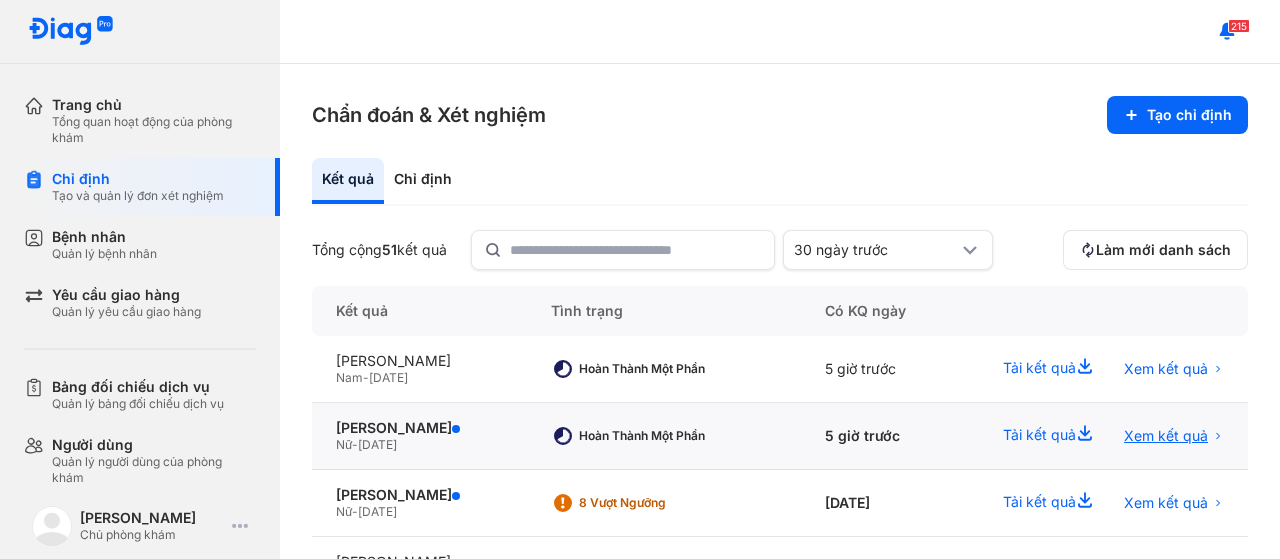 click on "Xem kết quả" at bounding box center [1166, 436] 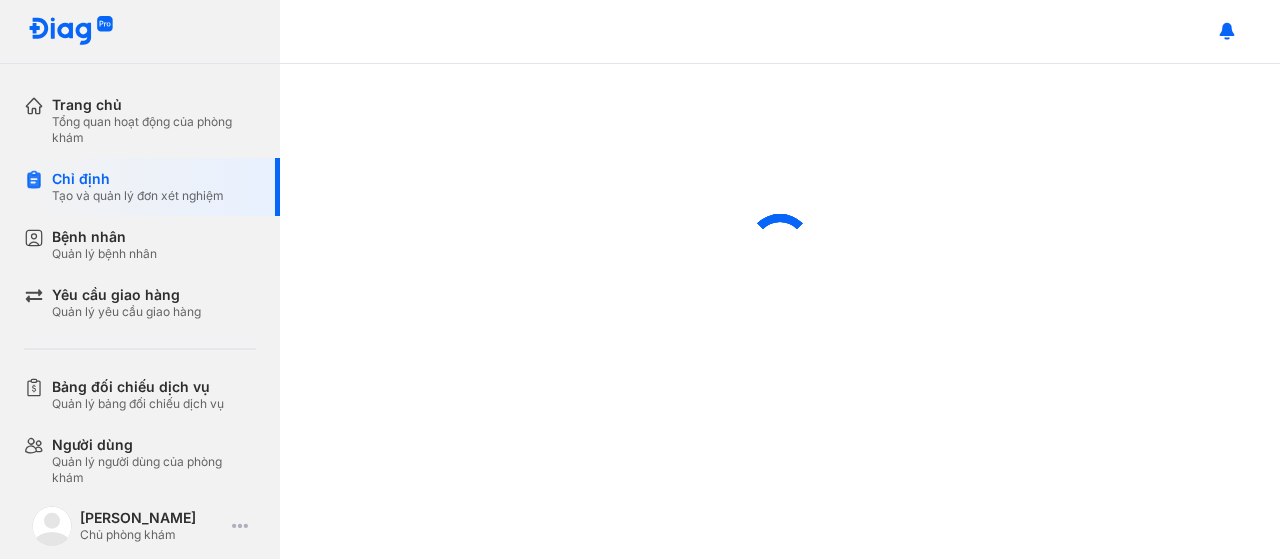 scroll, scrollTop: 0, scrollLeft: 0, axis: both 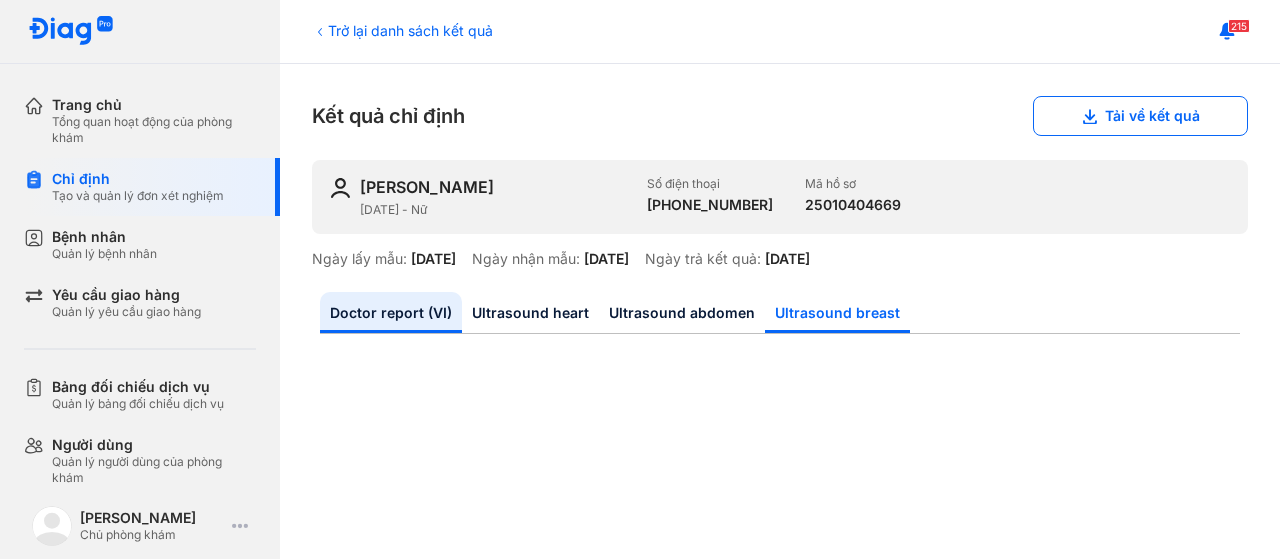 click on "Ultrasound breast" at bounding box center (837, 312) 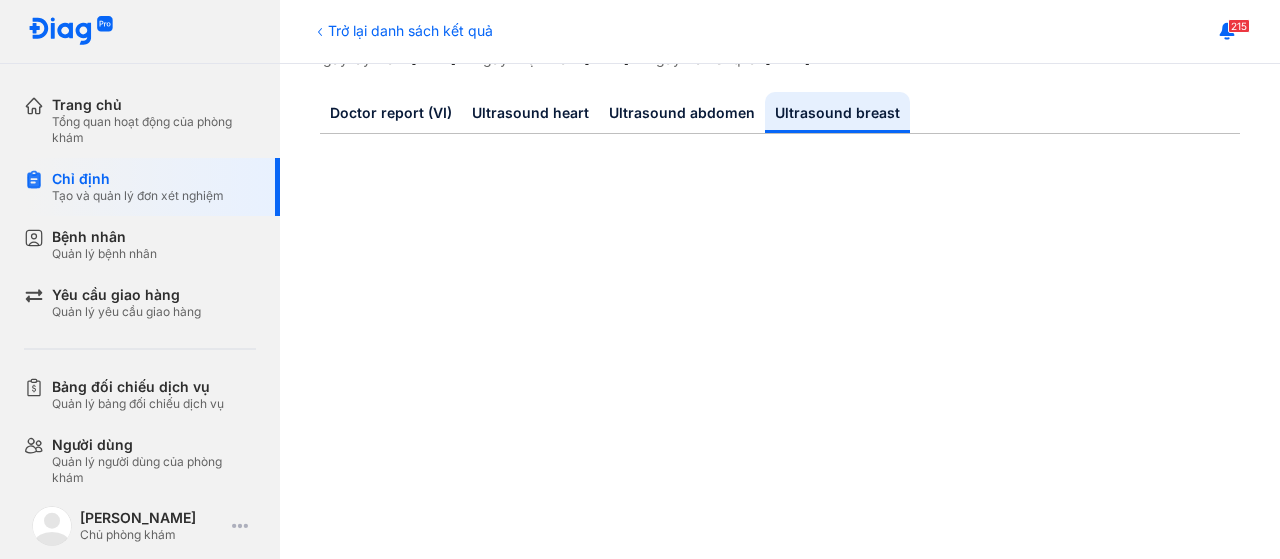 scroll, scrollTop: 100, scrollLeft: 0, axis: vertical 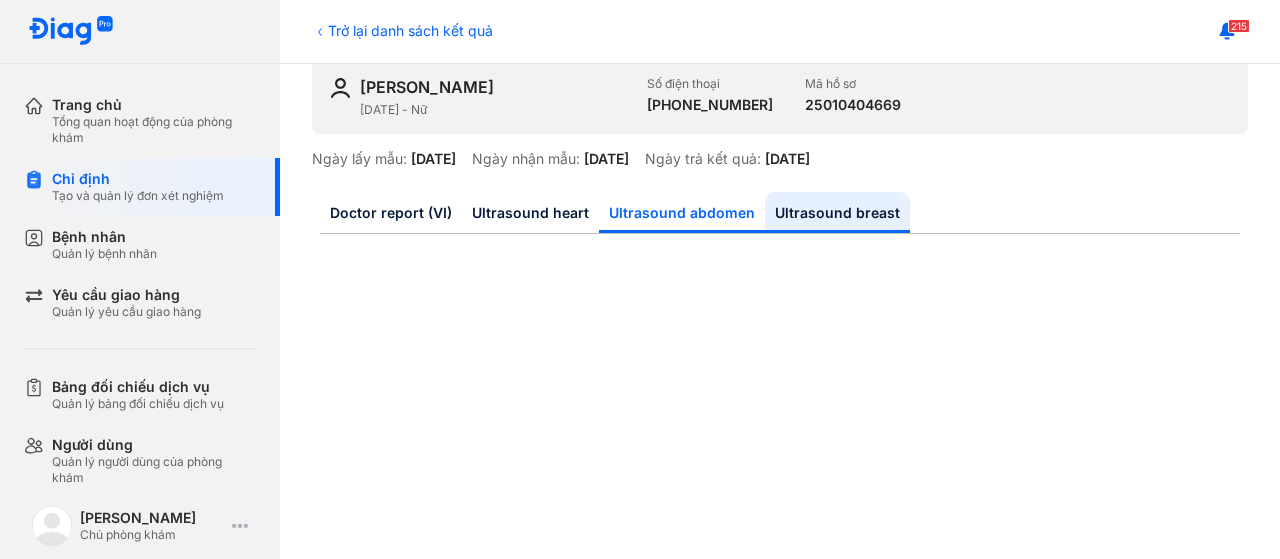 click on "Ultrasound abdomen" at bounding box center (682, 212) 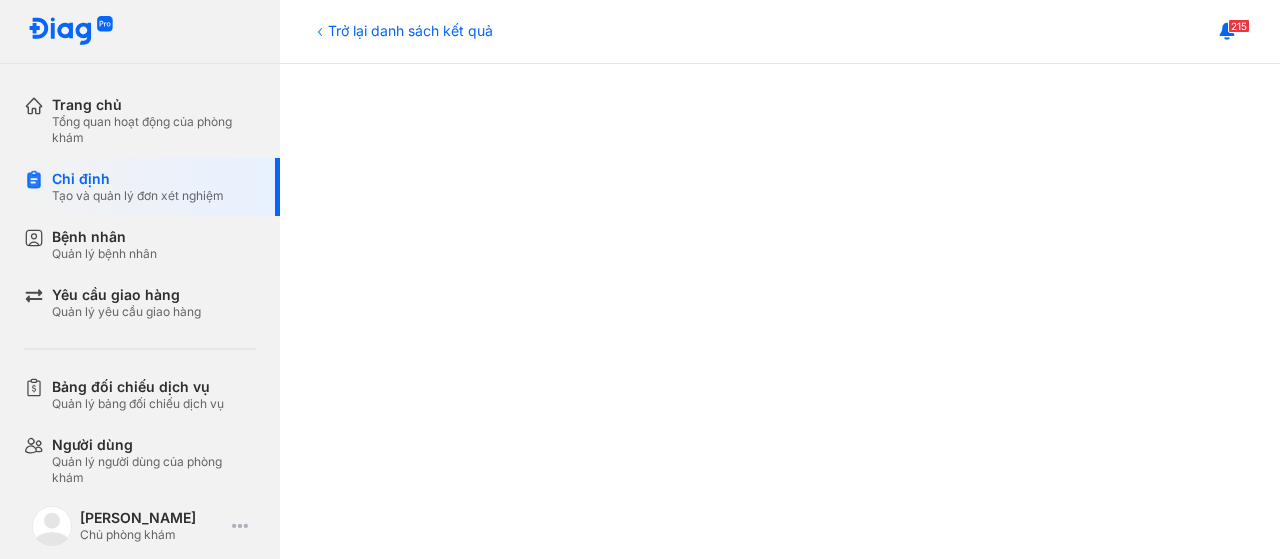 scroll, scrollTop: 100, scrollLeft: 0, axis: vertical 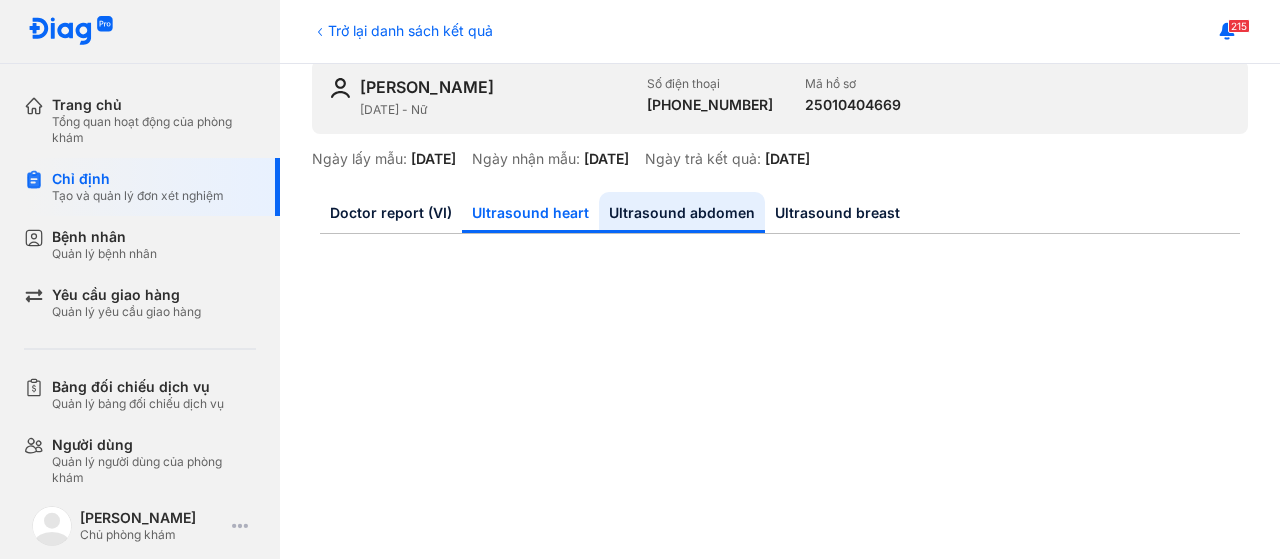 click on "Ultrasound heart" at bounding box center [530, 212] 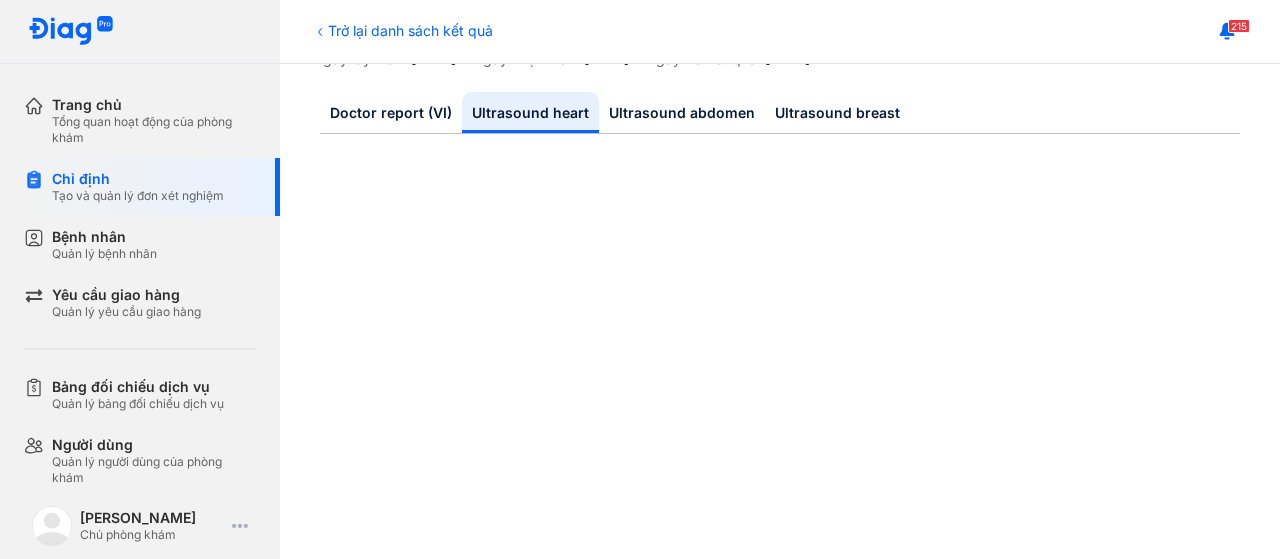 scroll, scrollTop: 100, scrollLeft: 0, axis: vertical 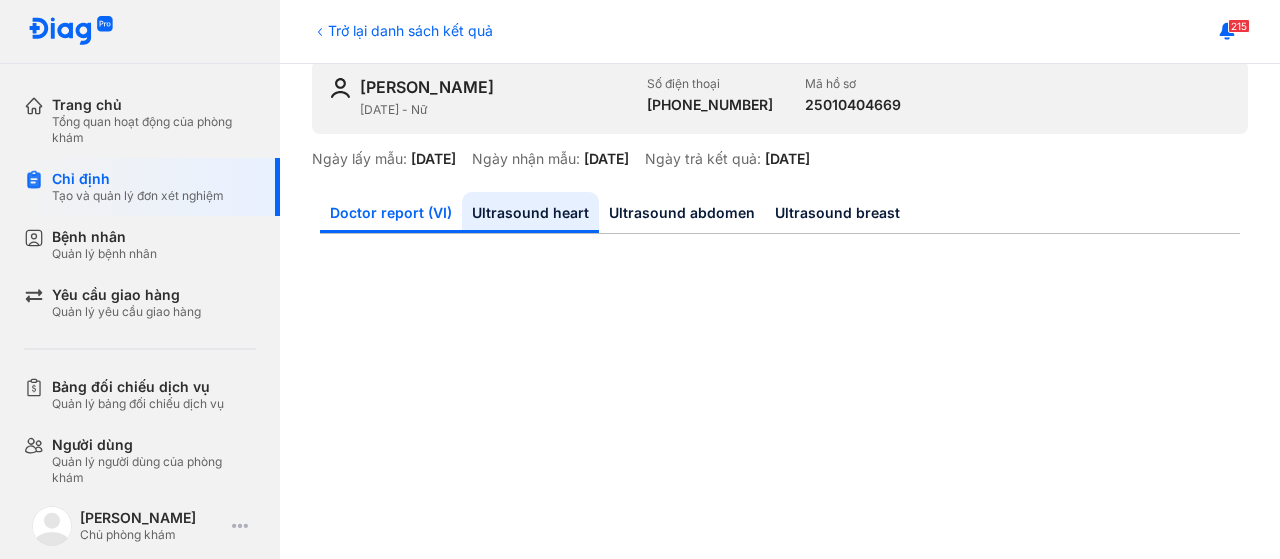 click on "Doctor report (VI)" at bounding box center (391, 212) 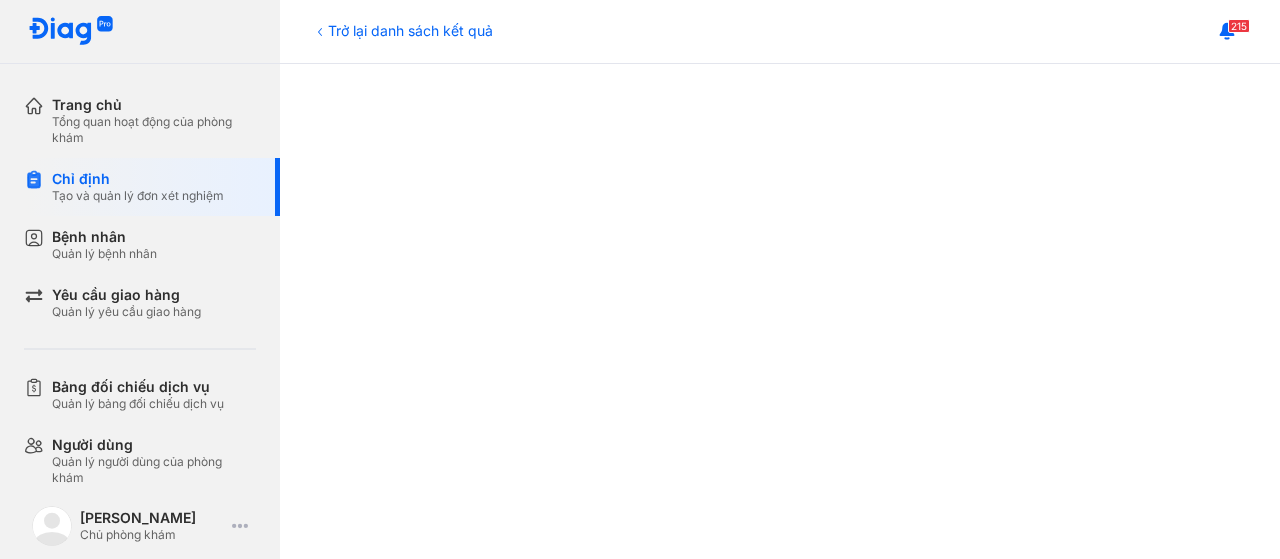 scroll, scrollTop: 1004, scrollLeft: 0, axis: vertical 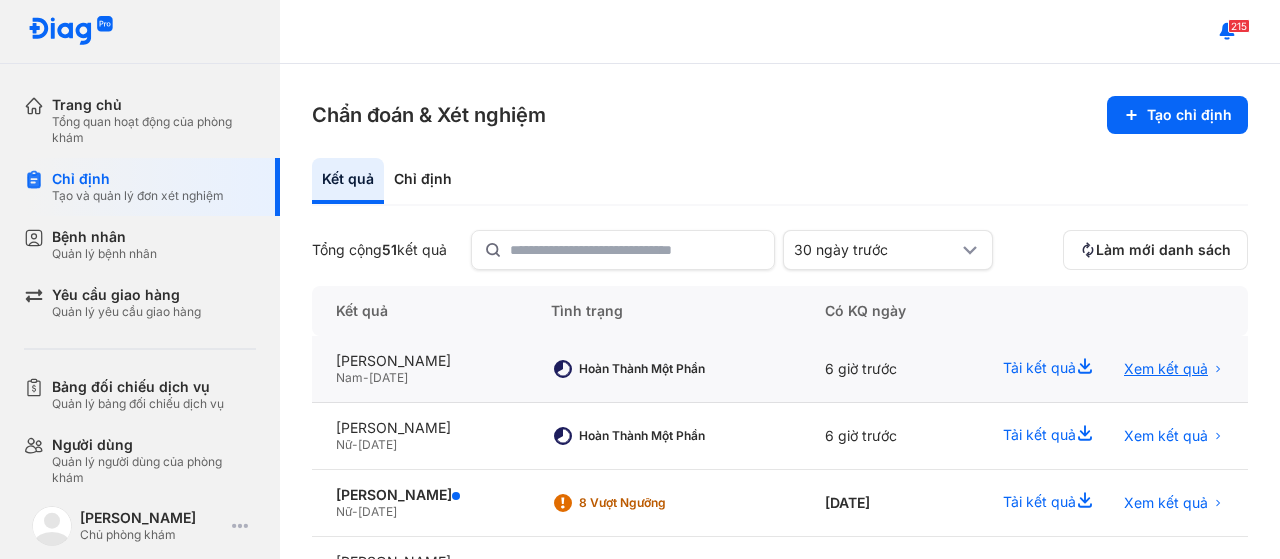 click on "Xem kết quả" at bounding box center [1166, 369] 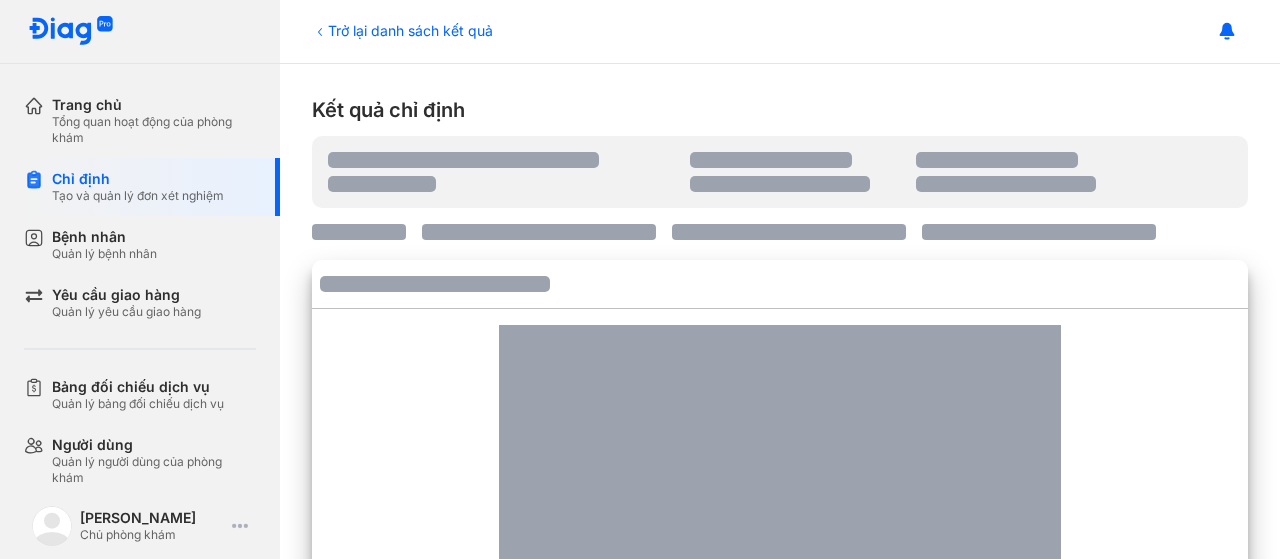 scroll, scrollTop: 0, scrollLeft: 0, axis: both 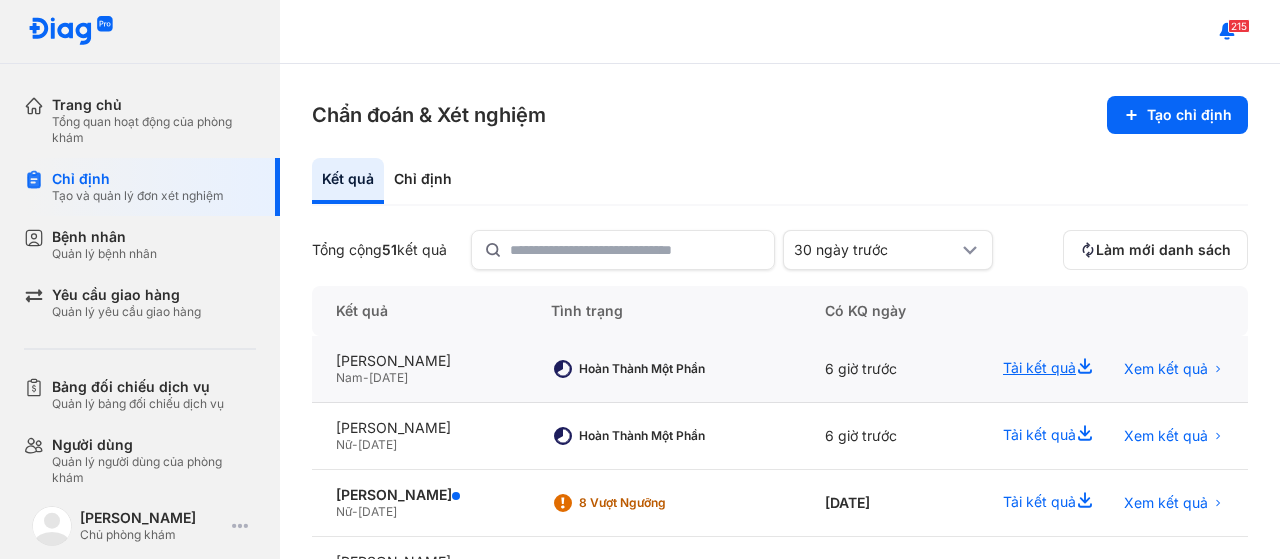 click 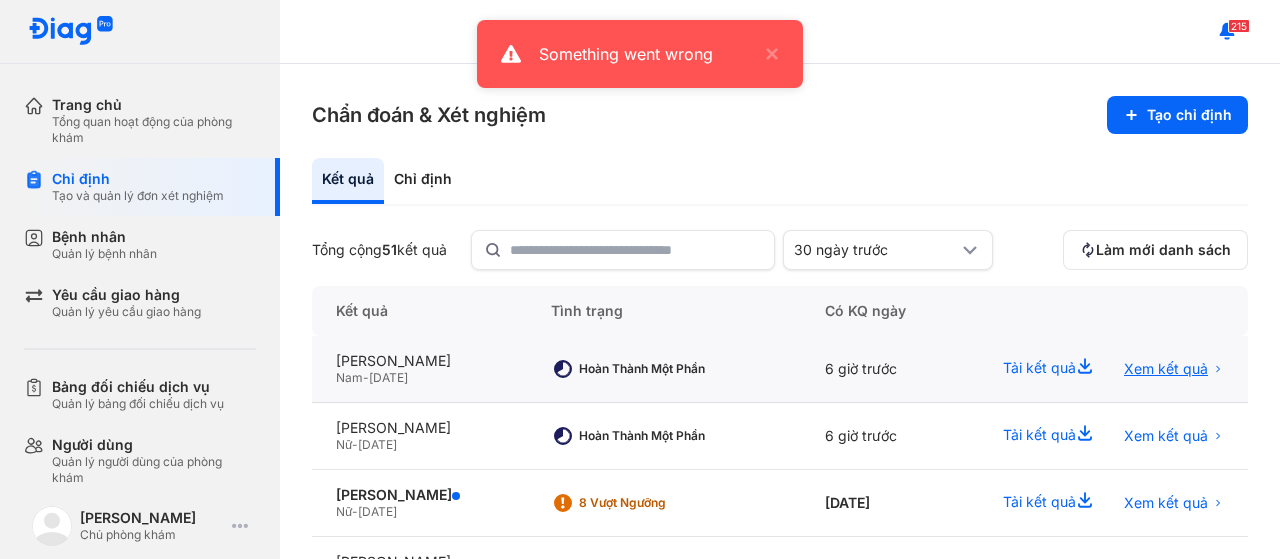 click on "Xem kết quả" at bounding box center (1166, 369) 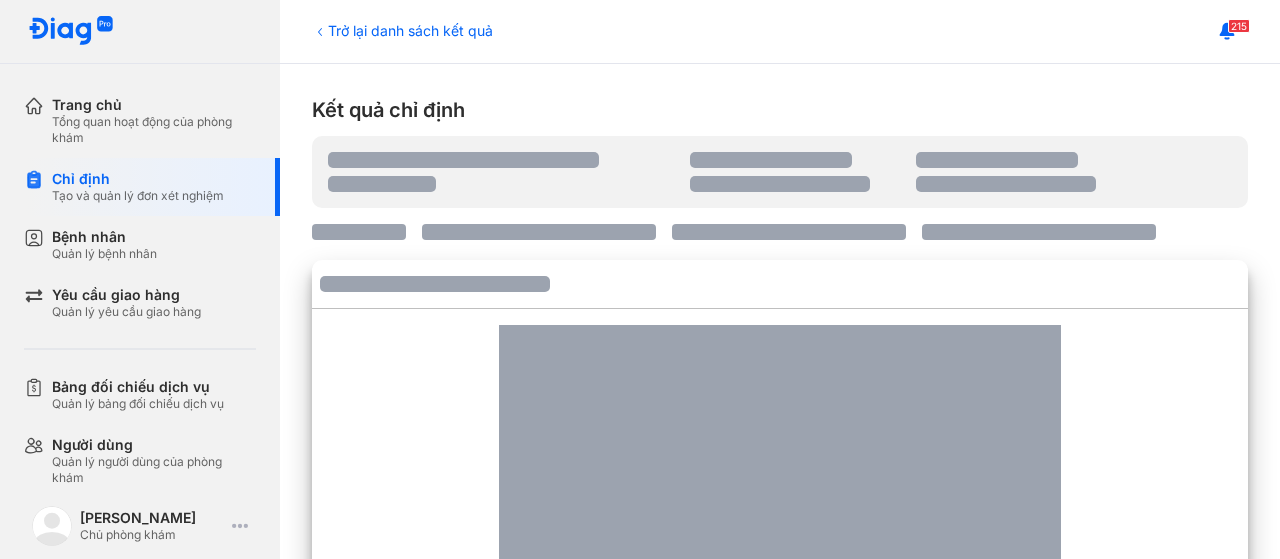 scroll, scrollTop: 0, scrollLeft: 0, axis: both 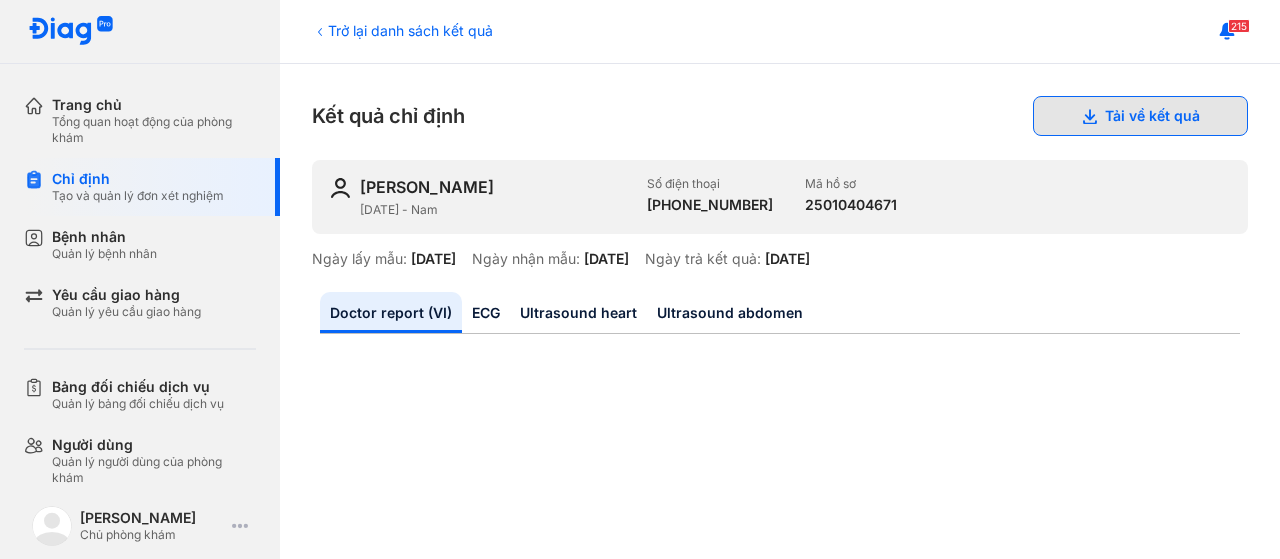 click on "Tải về kết quả" at bounding box center [1140, 116] 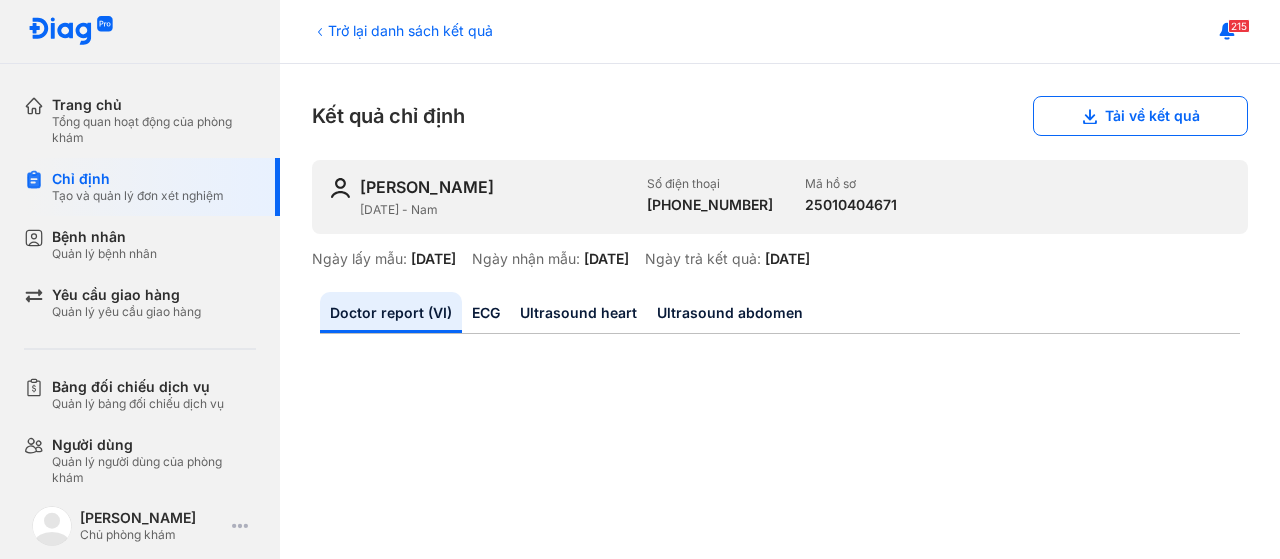 click on "Doctor report (VI)" at bounding box center (391, 312) 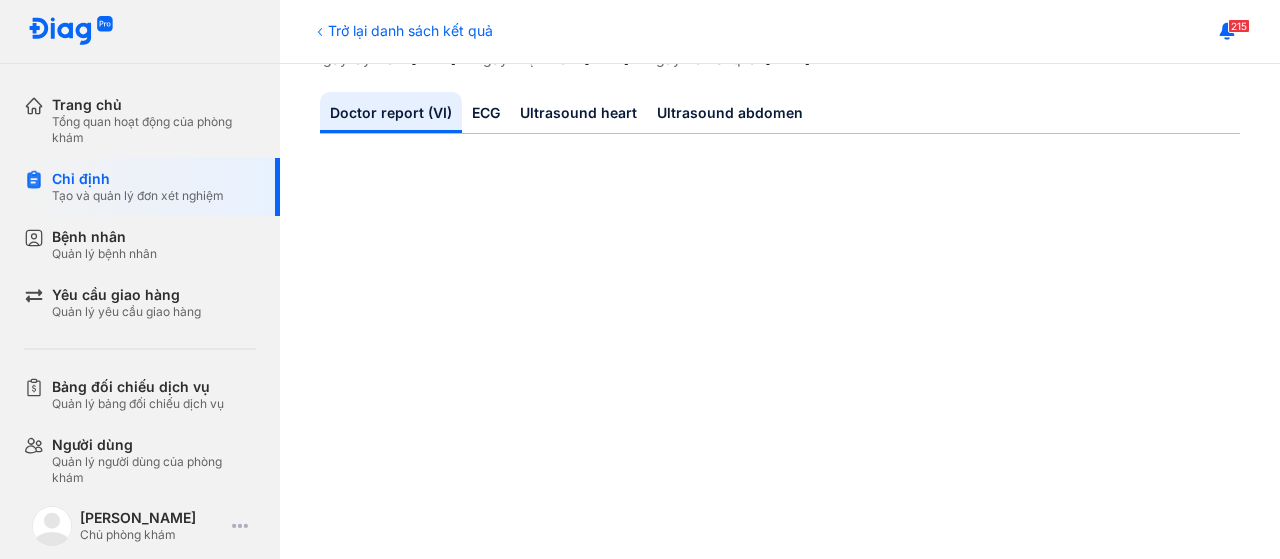 scroll, scrollTop: 300, scrollLeft: 0, axis: vertical 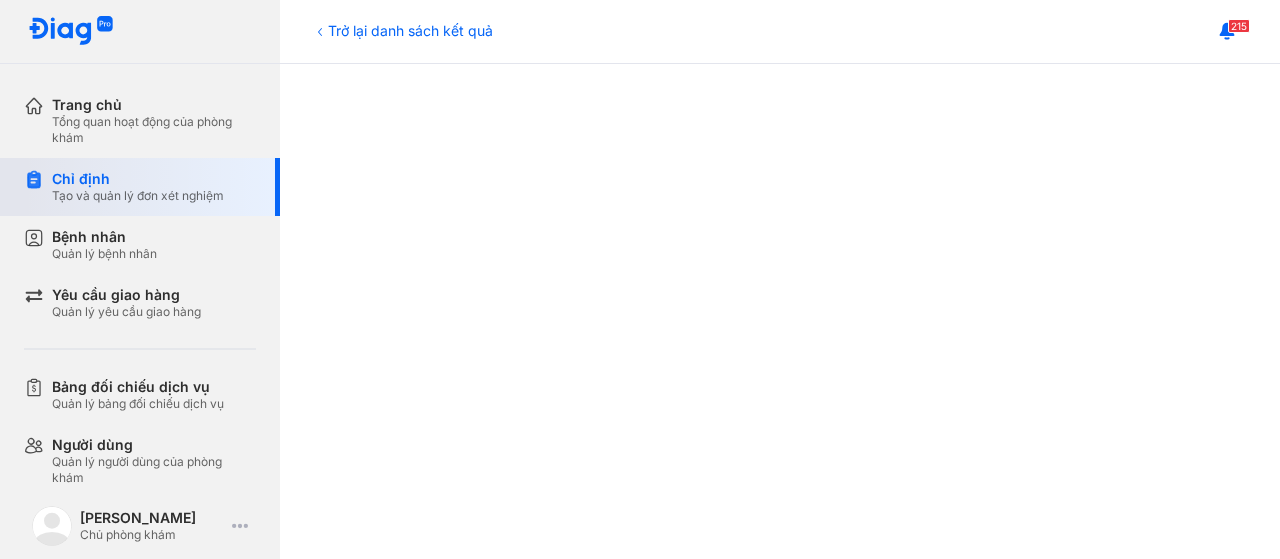 click on "Tạo và quản lý đơn xét nghiệm" at bounding box center (138, 196) 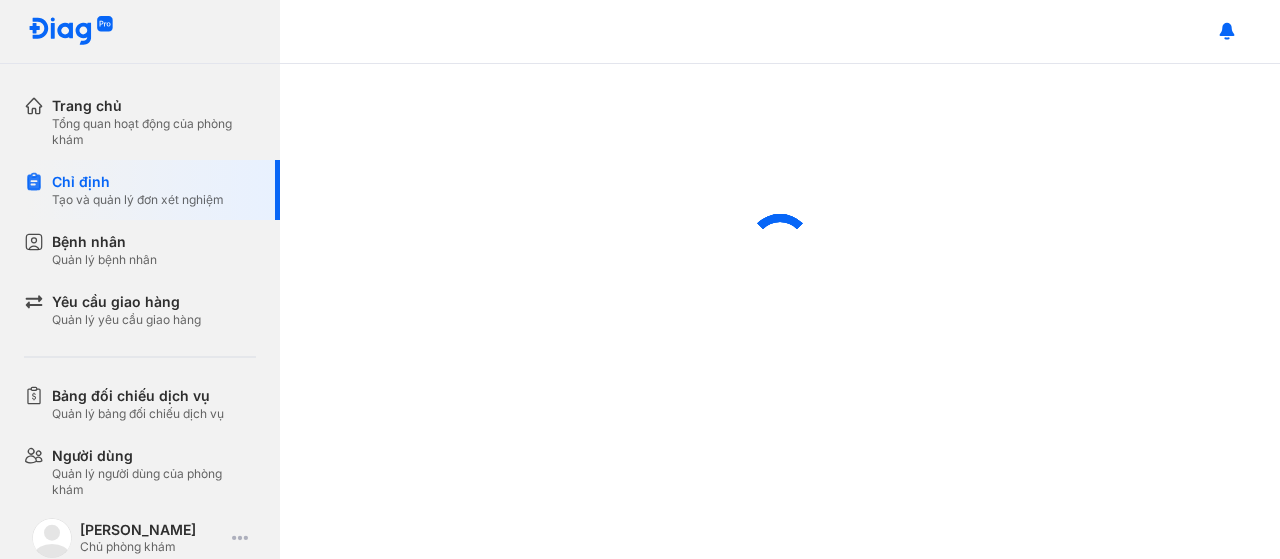 scroll, scrollTop: 0, scrollLeft: 0, axis: both 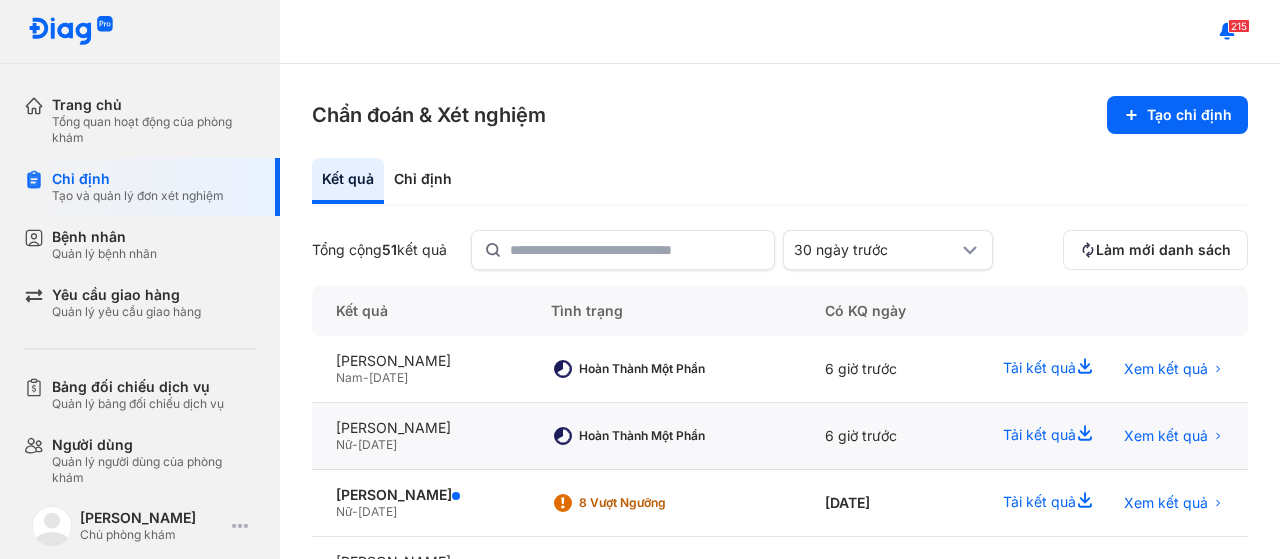 click on "Hoàn thành một phần" 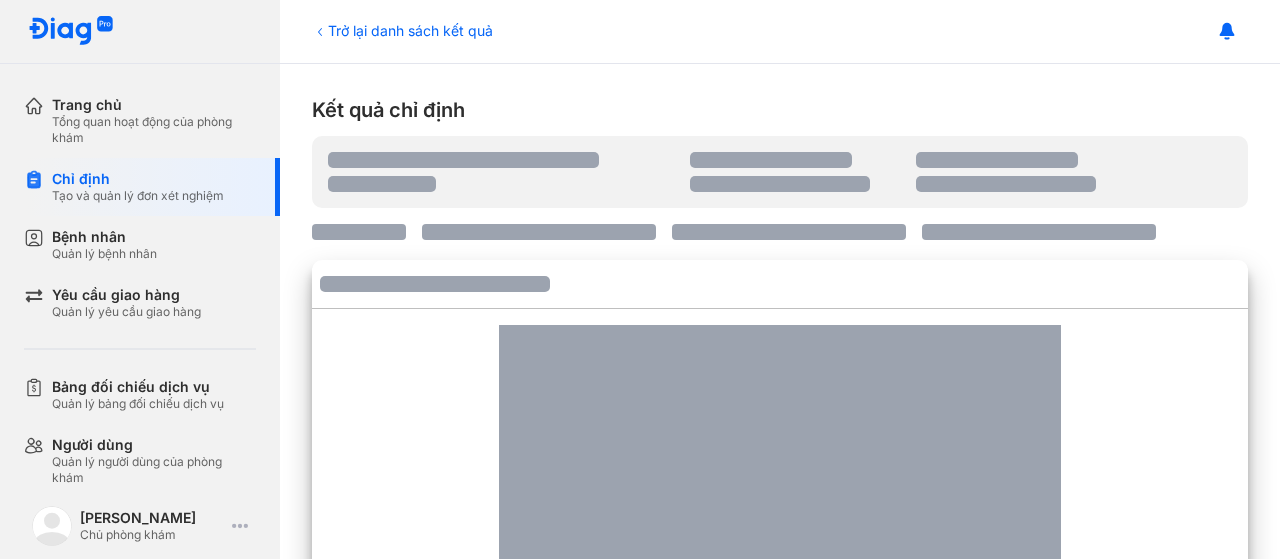 scroll, scrollTop: 0, scrollLeft: 0, axis: both 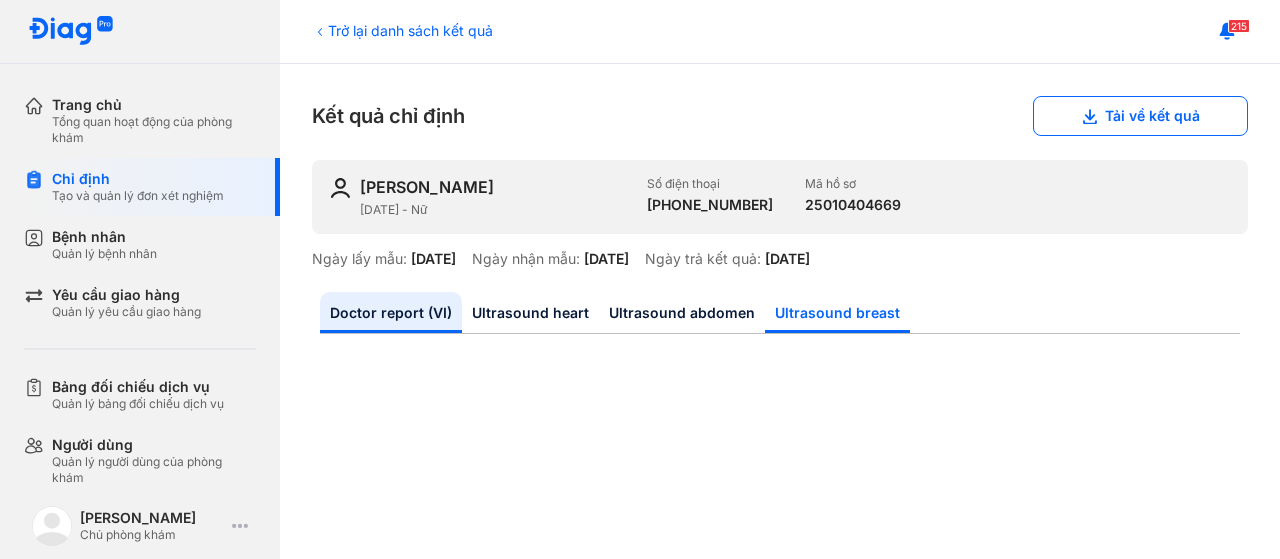 click on "Ultrasound breast" at bounding box center [837, 312] 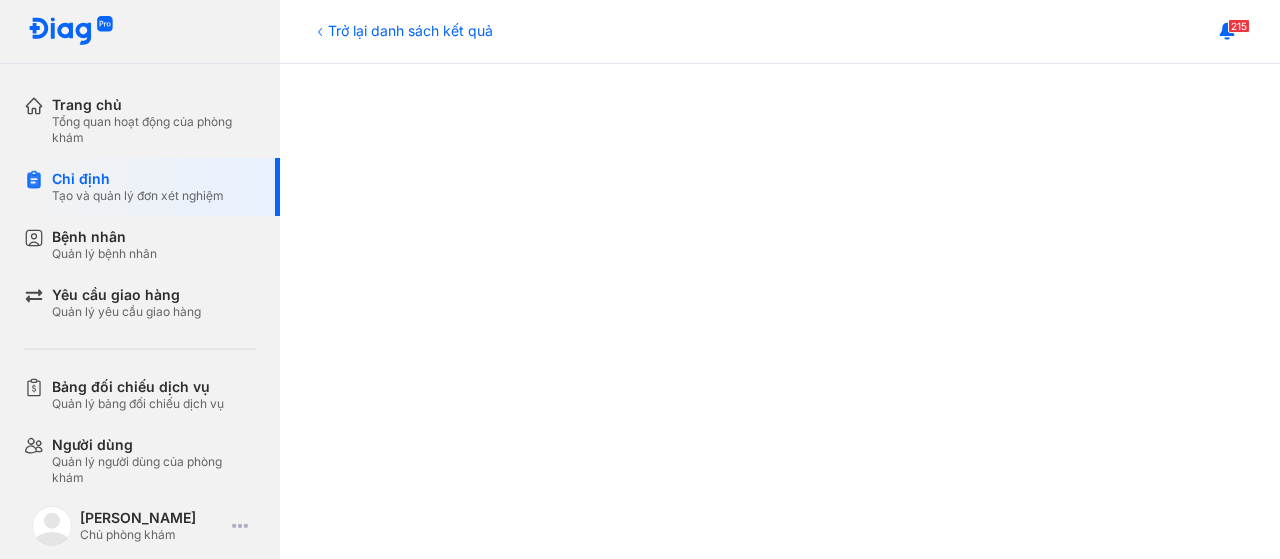 scroll, scrollTop: 500, scrollLeft: 0, axis: vertical 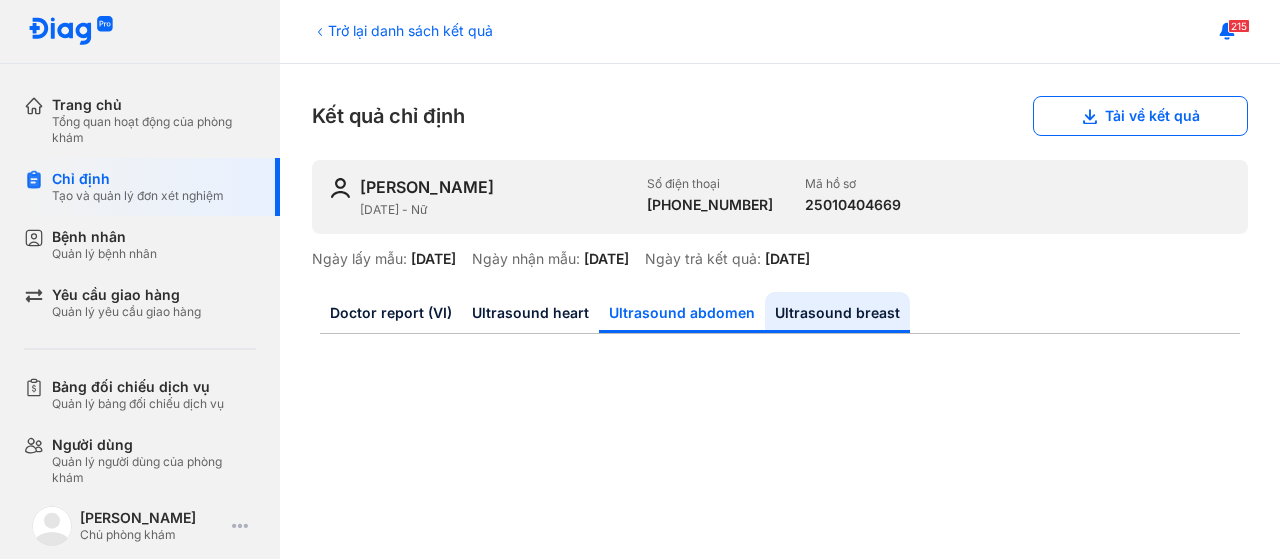 click on "Ultrasound abdomen" at bounding box center [682, 312] 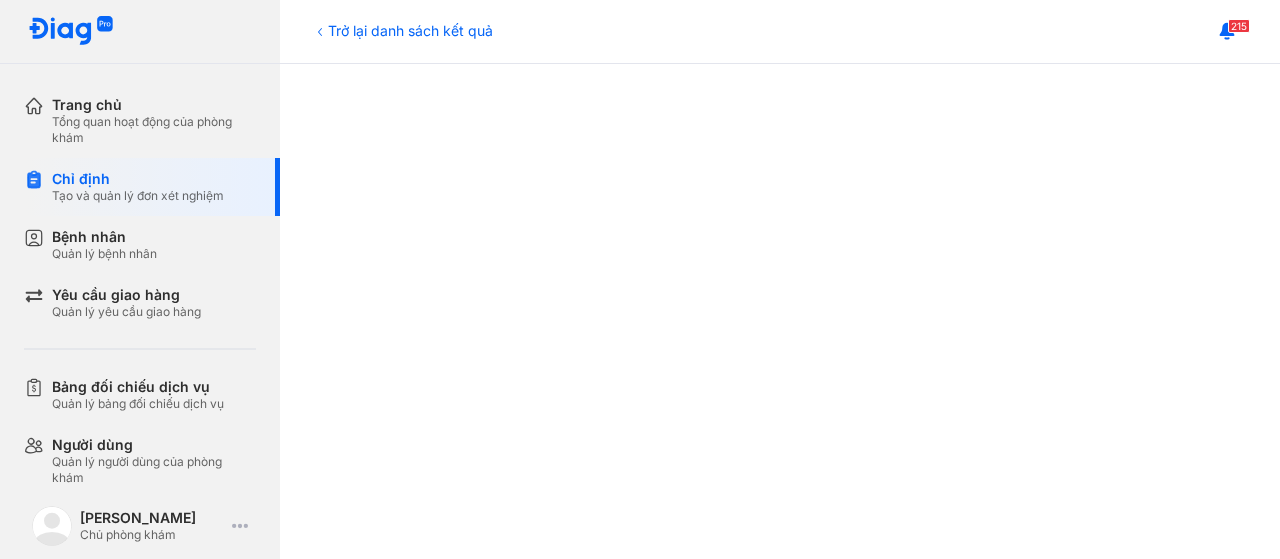 scroll, scrollTop: 400, scrollLeft: 0, axis: vertical 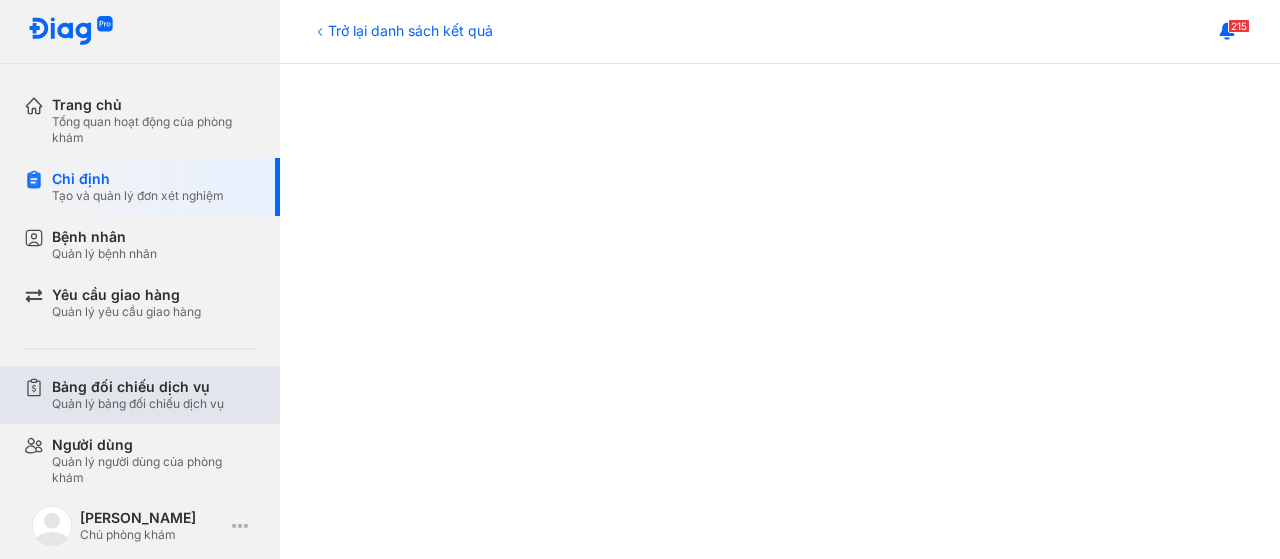 click on "Quản lý bảng đối chiếu dịch vụ" at bounding box center [138, 404] 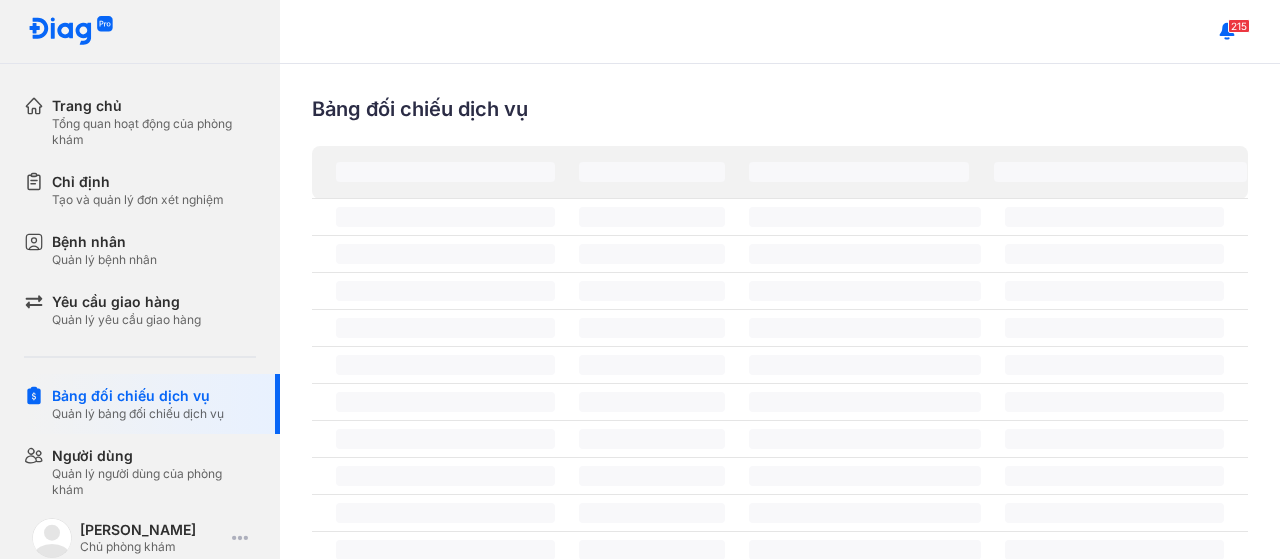 scroll, scrollTop: 0, scrollLeft: 0, axis: both 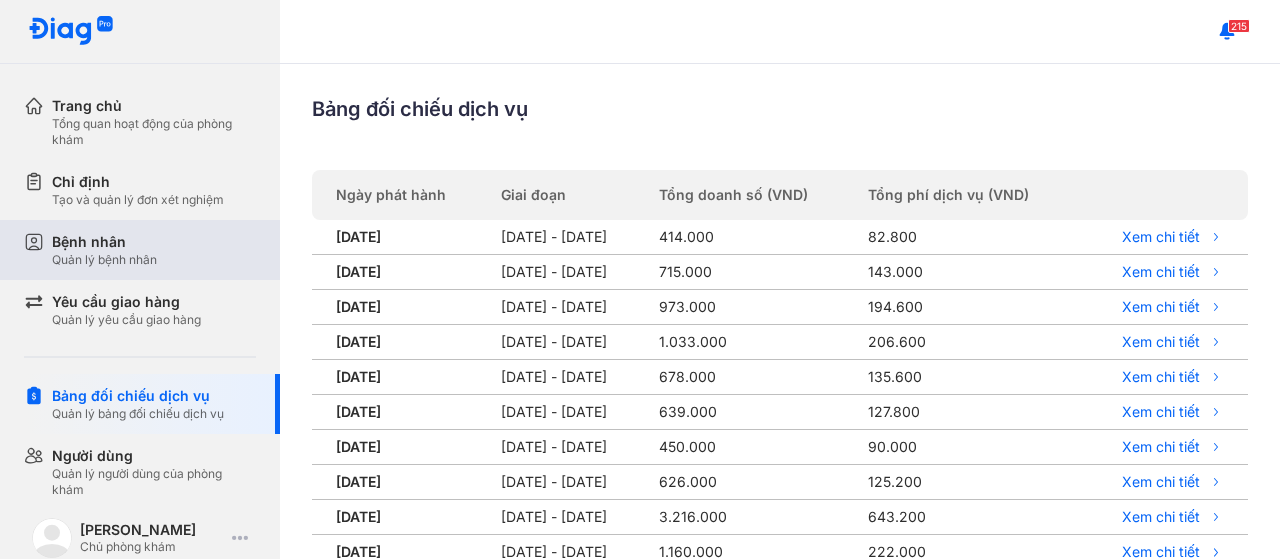 click on "Quản lý bệnh nhân" at bounding box center [104, 260] 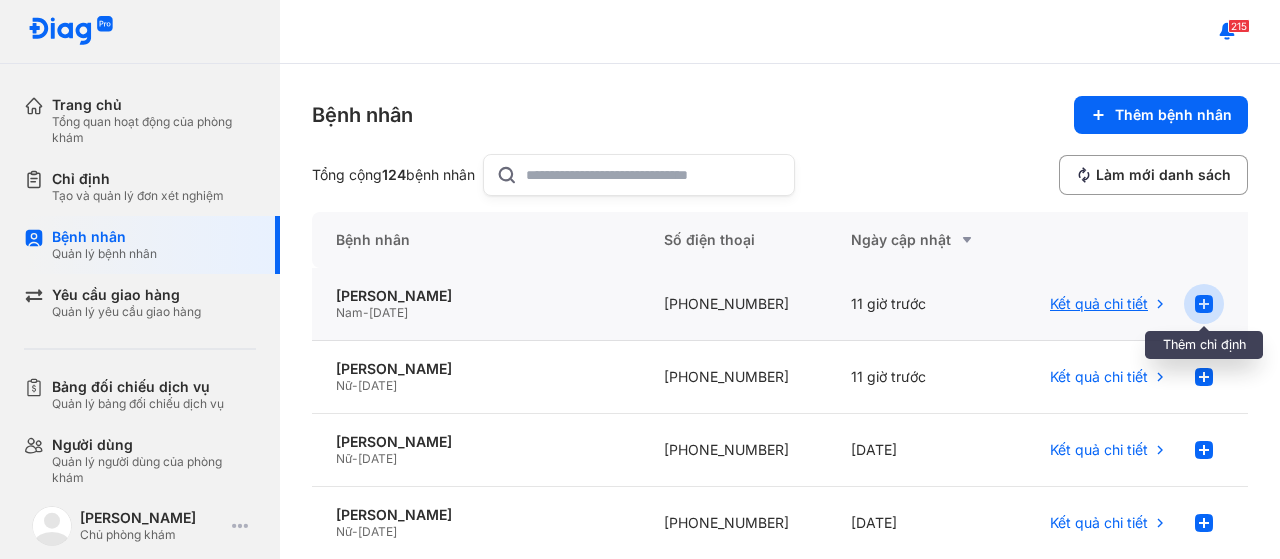 click 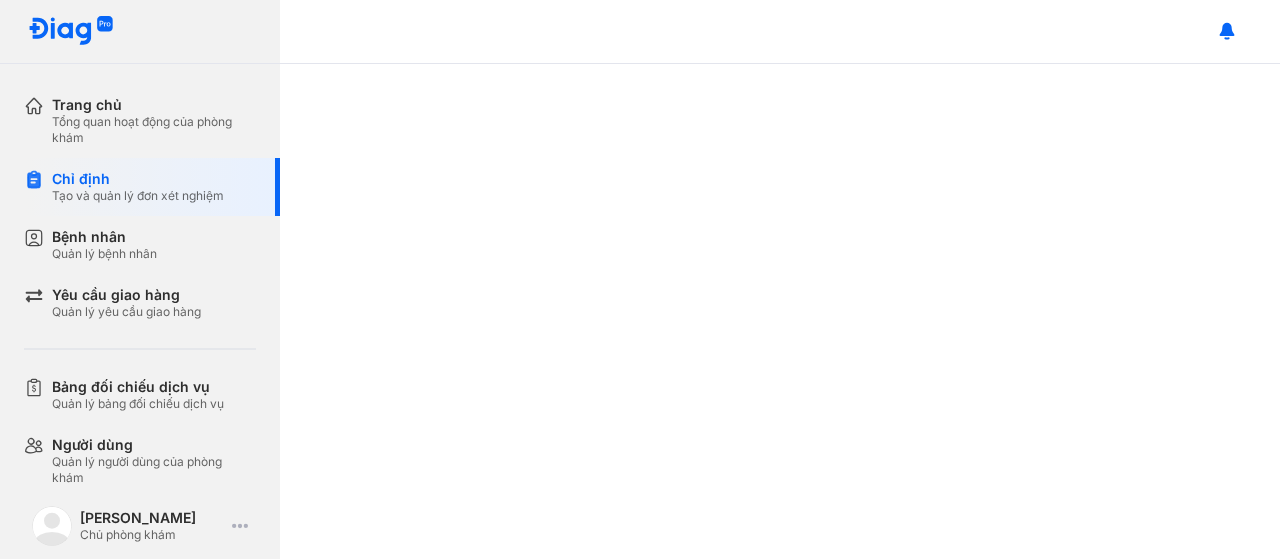 scroll, scrollTop: 0, scrollLeft: 0, axis: both 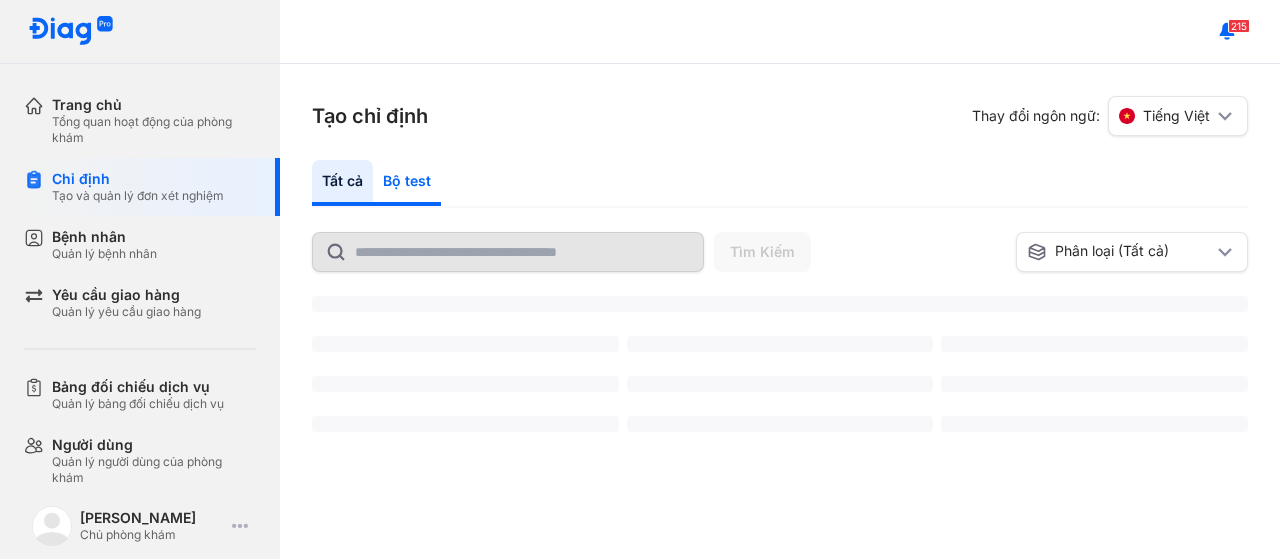 click on "Bộ test" 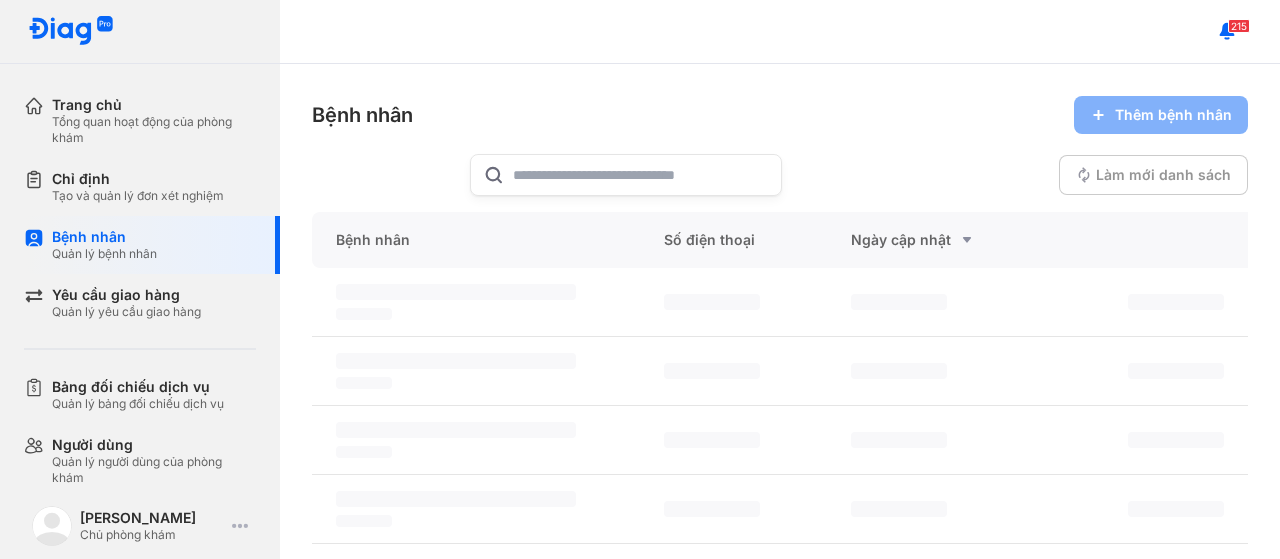scroll, scrollTop: 0, scrollLeft: 0, axis: both 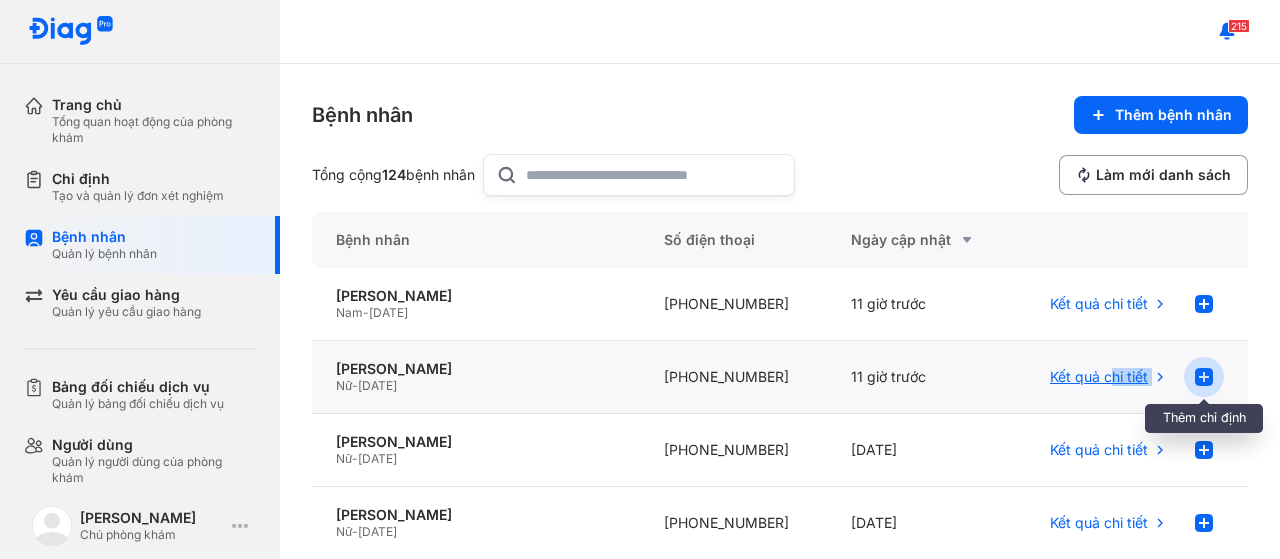 drag, startPoint x: 1094, startPoint y: 372, endPoint x: 1176, endPoint y: 371, distance: 82.006096 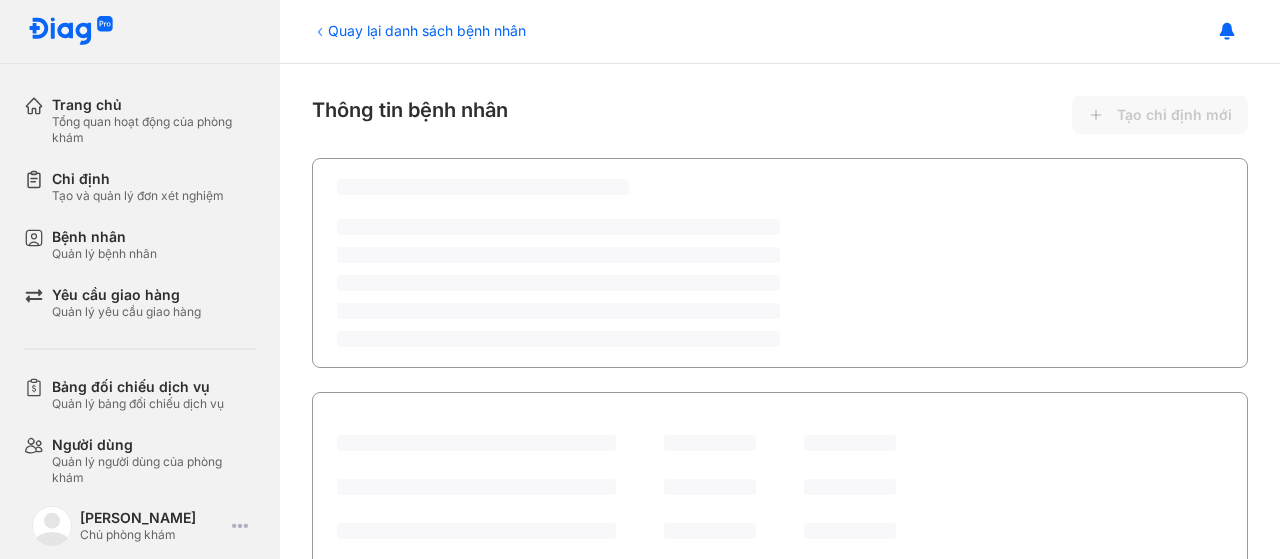 scroll, scrollTop: 0, scrollLeft: 0, axis: both 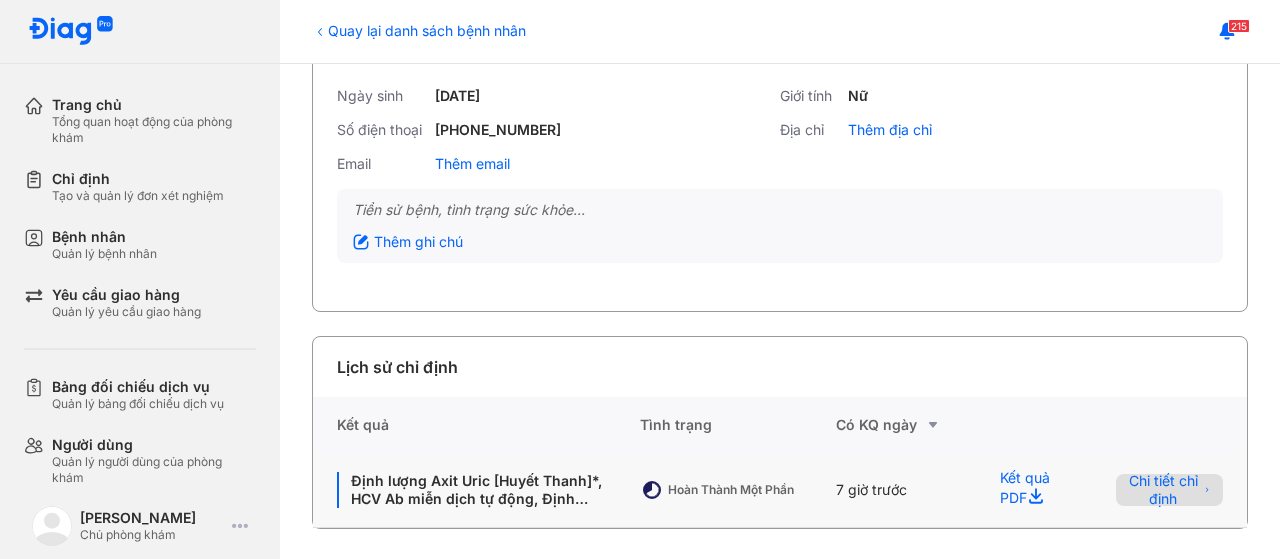 click on "Chi tiết chỉ định" 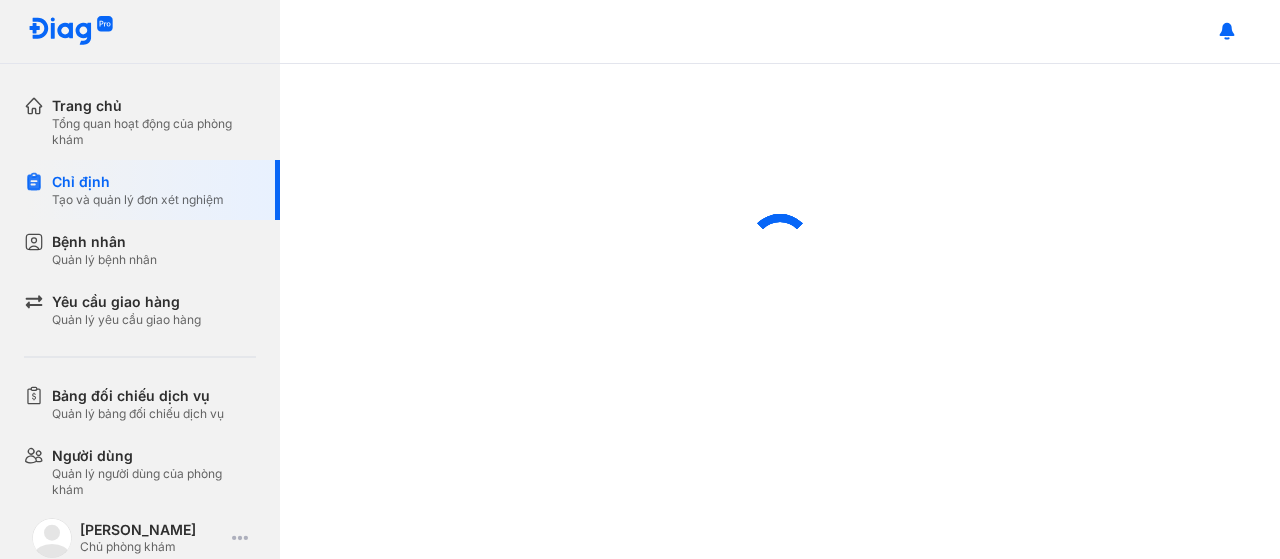 scroll, scrollTop: 0, scrollLeft: 0, axis: both 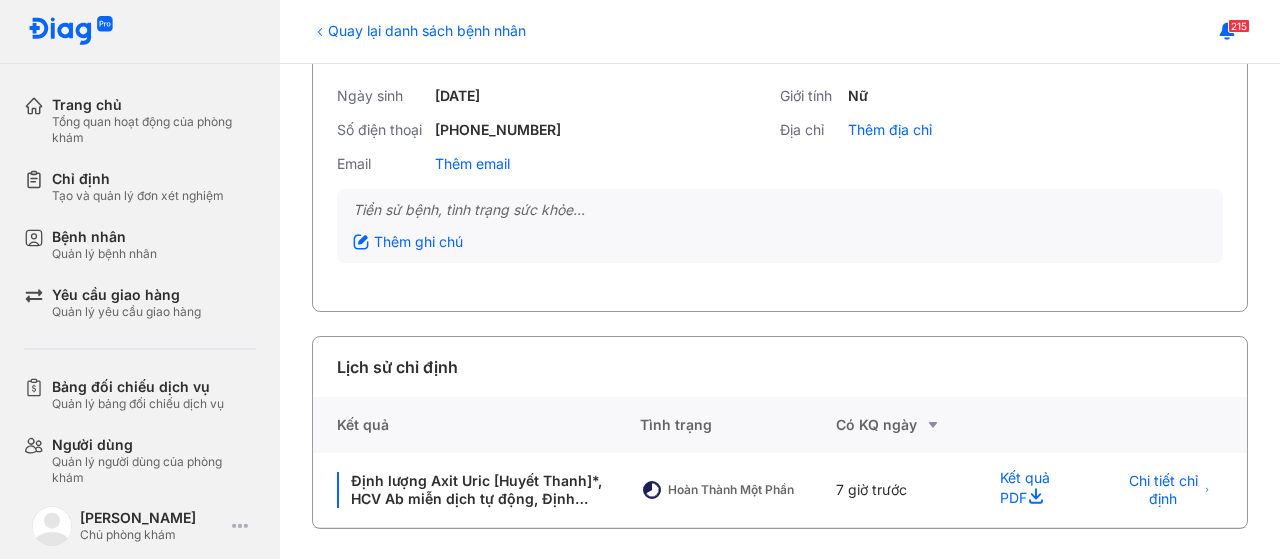 click 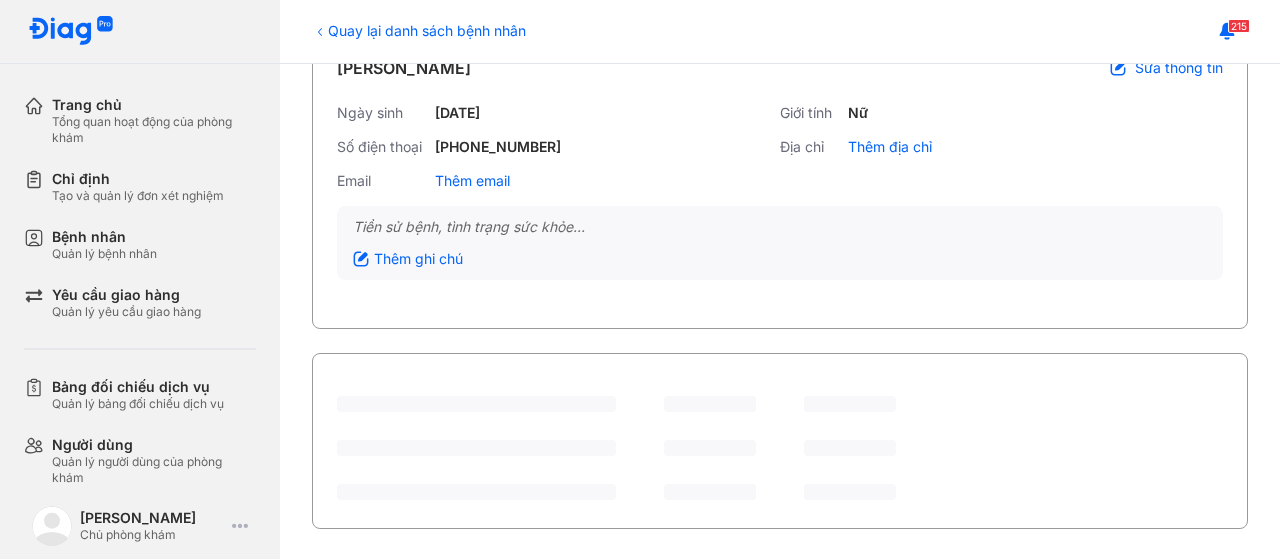 scroll, scrollTop: 138, scrollLeft: 0, axis: vertical 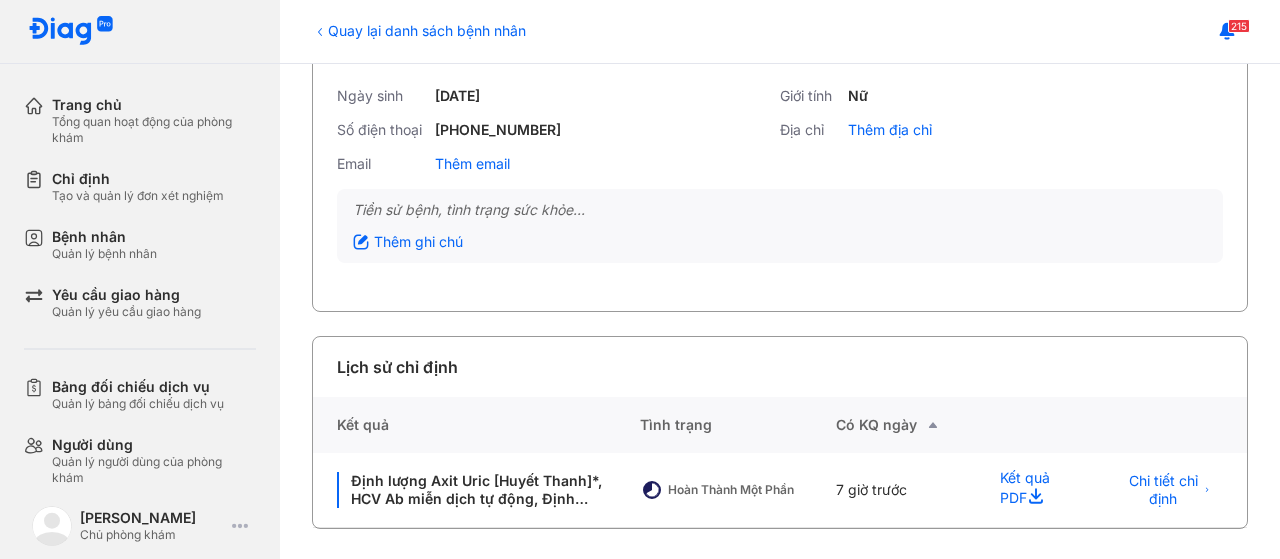 click 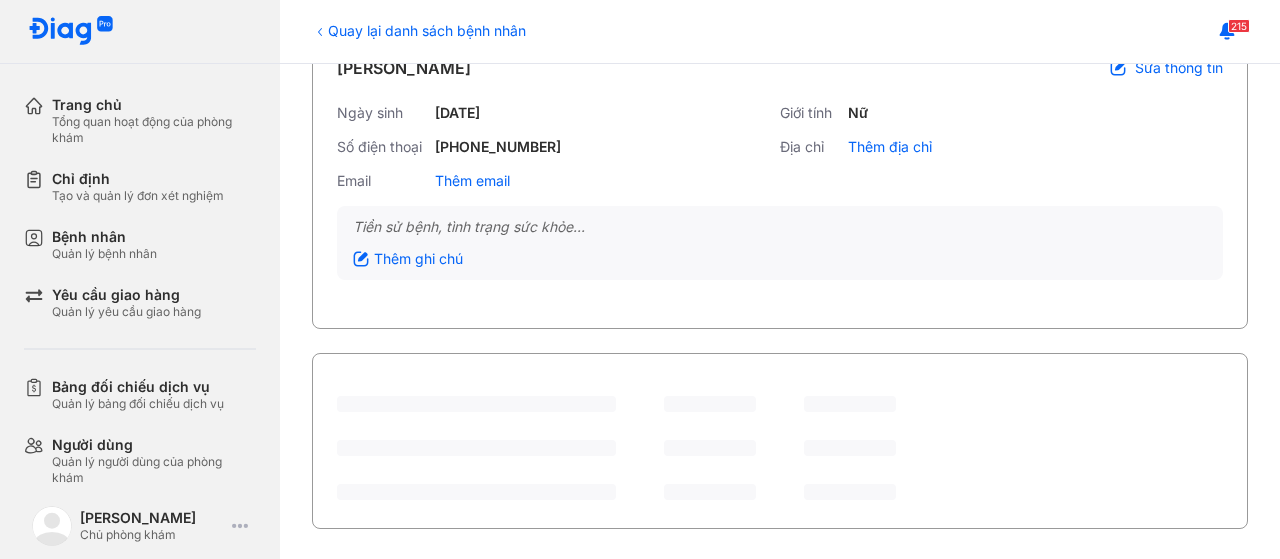 scroll, scrollTop: 138, scrollLeft: 0, axis: vertical 